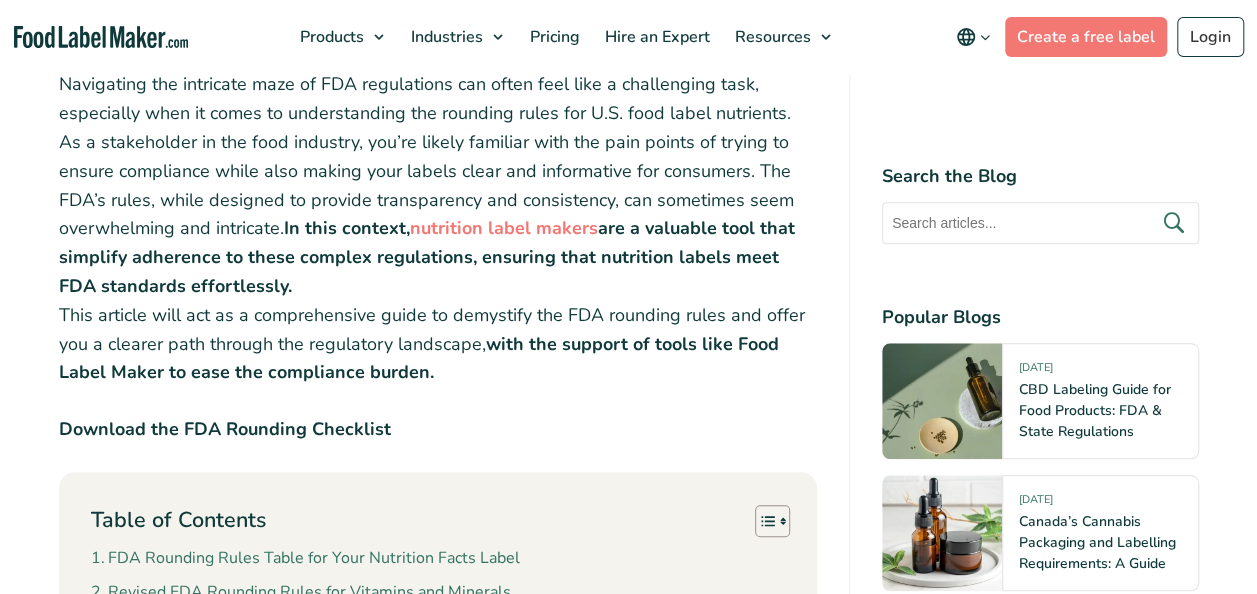 scroll, scrollTop: 730, scrollLeft: 0, axis: vertical 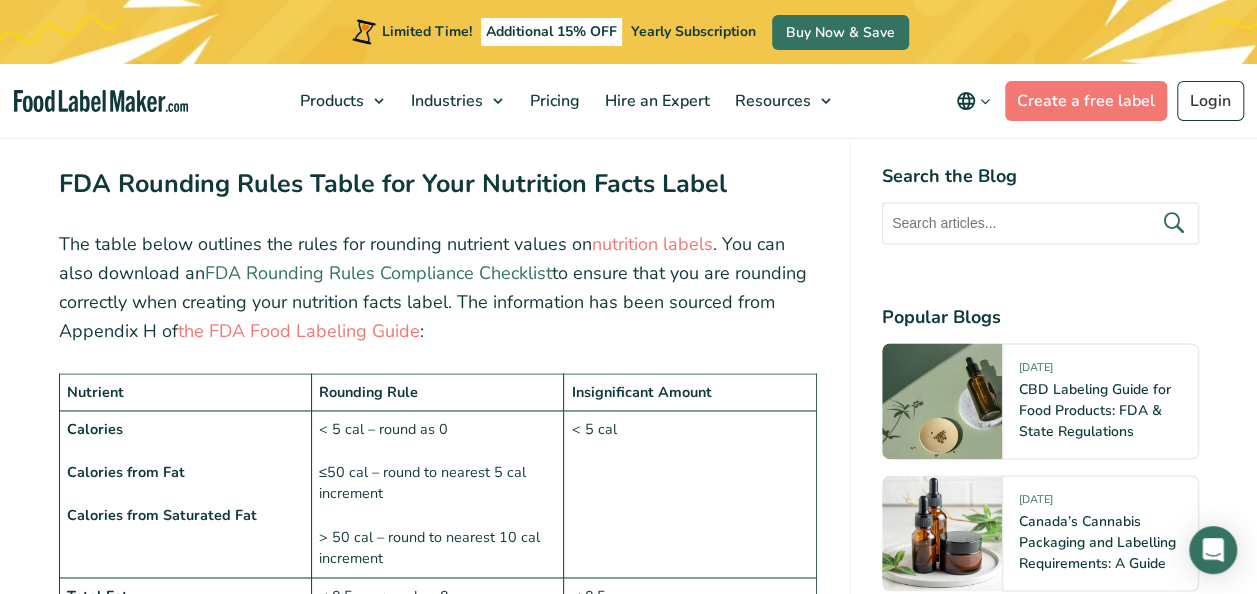 click on "FDA Rounding Rules Compliance Checklist" at bounding box center [378, 273] 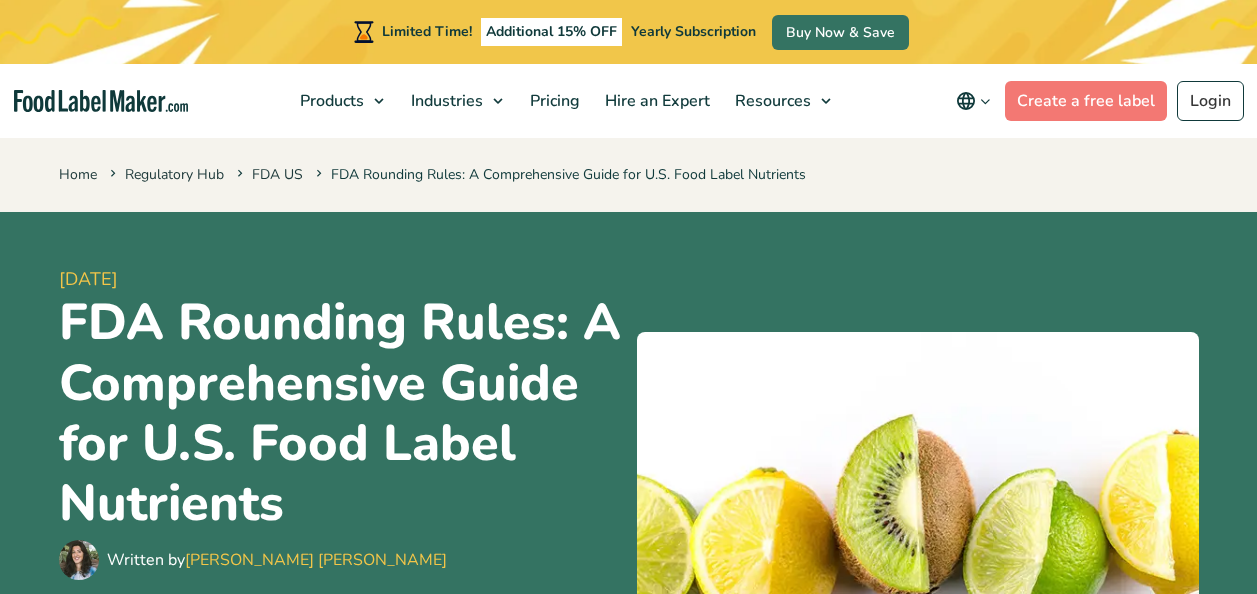 scroll, scrollTop: 1296, scrollLeft: 0, axis: vertical 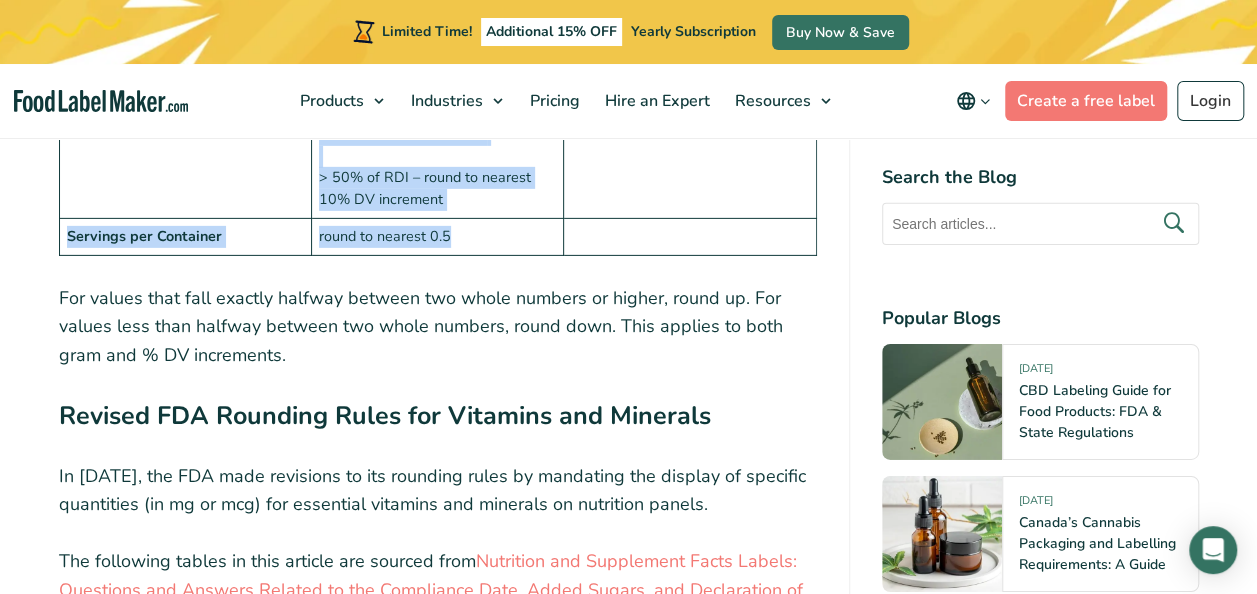 drag, startPoint x: 70, startPoint y: 365, endPoint x: 754, endPoint y: 212, distance: 700.903 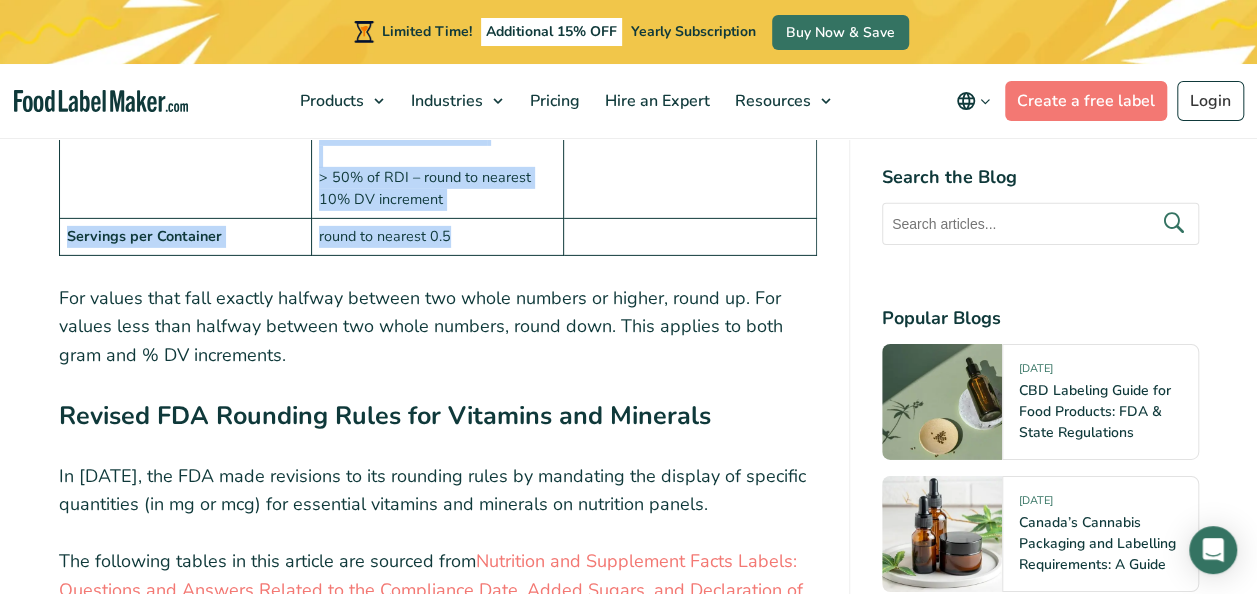 copy on "Nutrient Rounding Rule Insignificant Amount Calories Calories from Fat Calories from Saturated Fat < 5 cal – round as 0 ≤50 cal – round to nearest 5 cal increment > 50 cal – round to nearest 10 cal increment < 5 cal Total Fat Saturated Fat Trans Fat Polyunsaturated Fat  Monounsaturated Fat  < 0.5 g – round as 0 < 5 g – round to nearest 0.5g increment ≥5 g – round to nearest 1 g increment < 0.5 g Cholesterol < 2 mg – round as 0 2 – 5 mg – round as “less than 5 mg” > 5 mg – round to nearest 5 mg increment < 2 mg Sodium Potassium < 5 mg – round as 0 5 – 140 mg – round to nearest 5 mg increment > 140 mg – round to nearest 10 mg increment < 5 mg Total Carbohydrate Dietary Fiber Sugars < 0.5 g – round as 0 < 1 g – round as “Contains less than 1 g” or “less than 1 g” ≥1 g – round to nearest 1 g increment < 1 g Soluble and Insoluble Fiber Sugar Alcohol Other Carbohydrate < 0.5 g – round as 0  < 1 g – round as “Contains less than 1 g “ or “less than 1 g” ≥1 g – express to nearest 1 g increment < 0.5 g Protein < 0.5..." 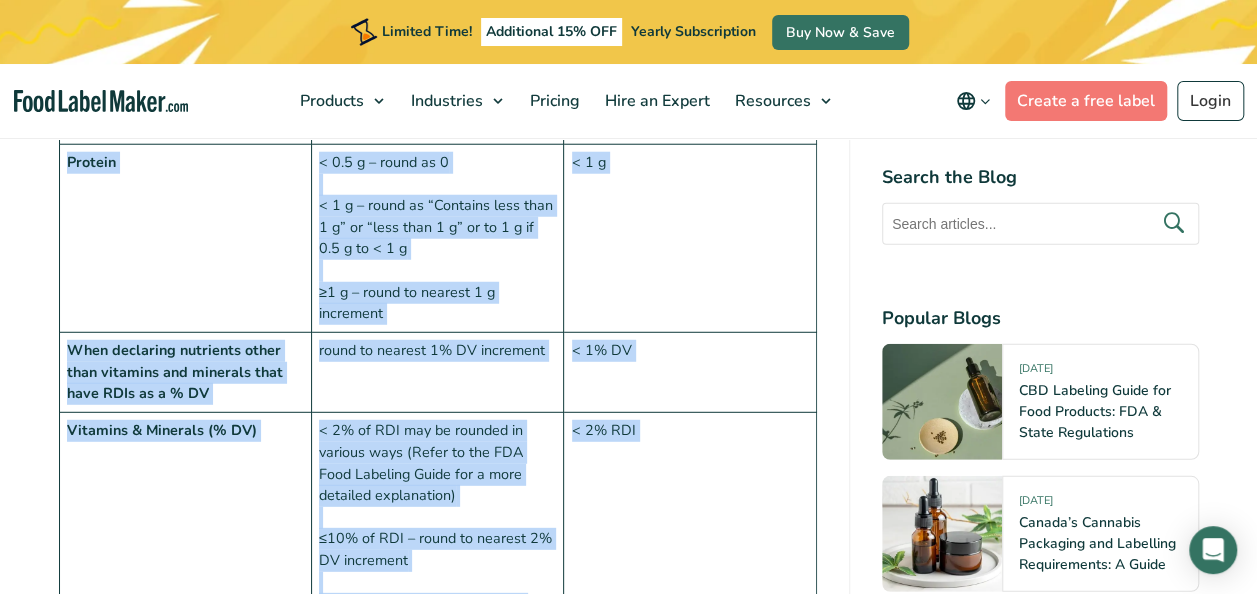 scroll, scrollTop: 2609, scrollLeft: 0, axis: vertical 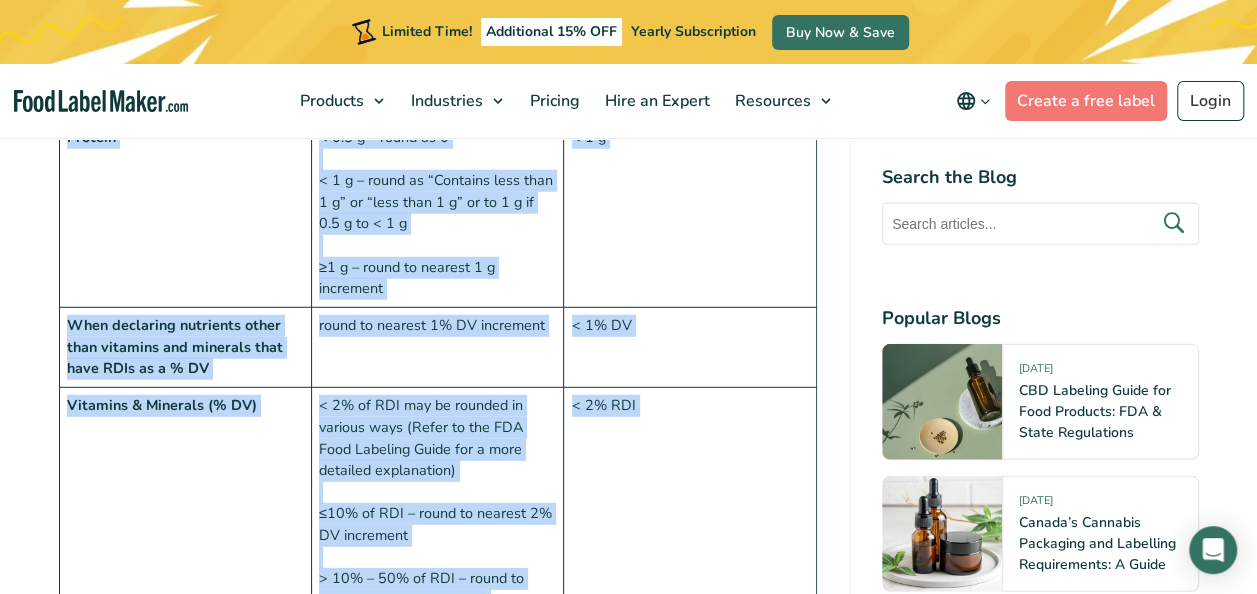 click on "< 2% RDI" at bounding box center [690, 536] 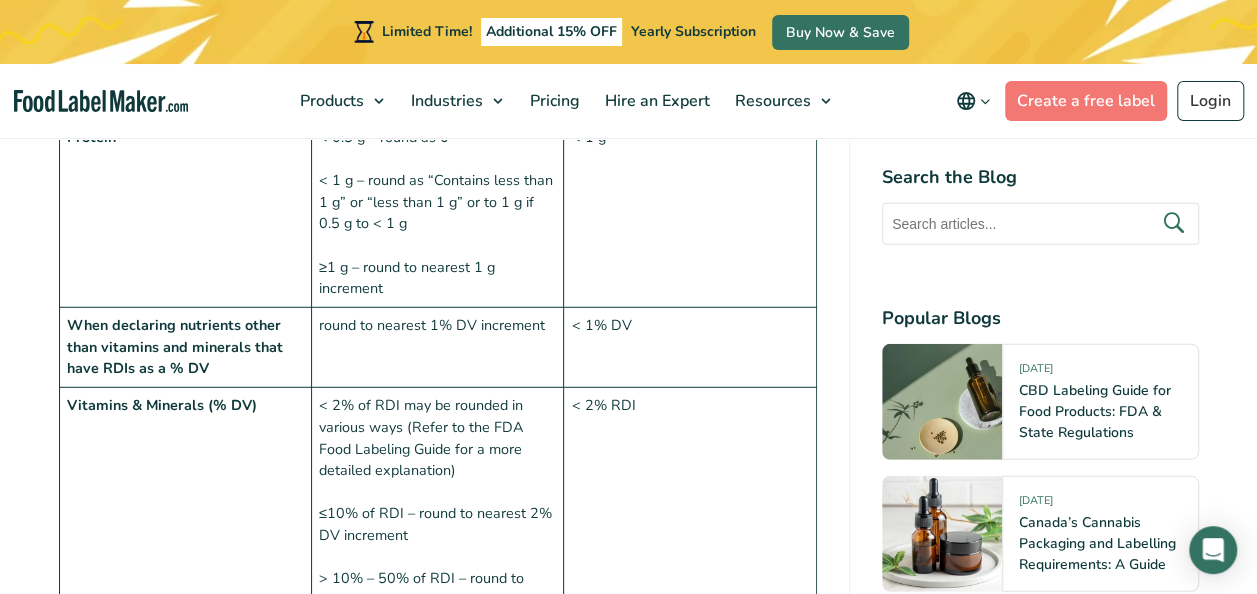 click on "< 2% RDI" at bounding box center (690, 536) 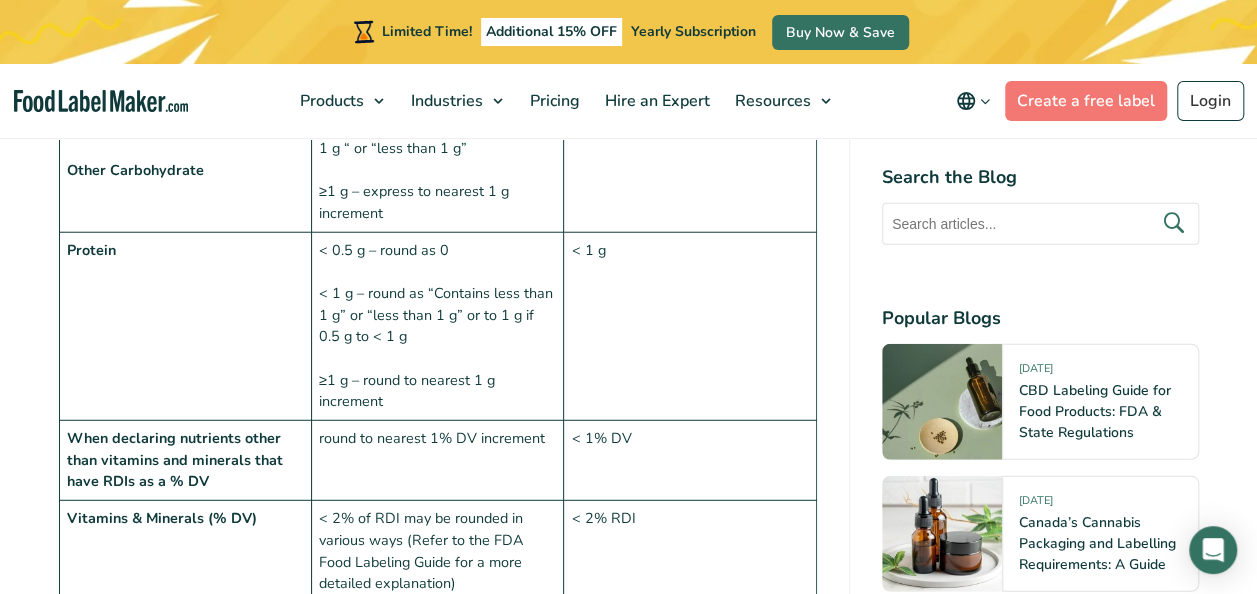 scroll, scrollTop: 2471, scrollLeft: 0, axis: vertical 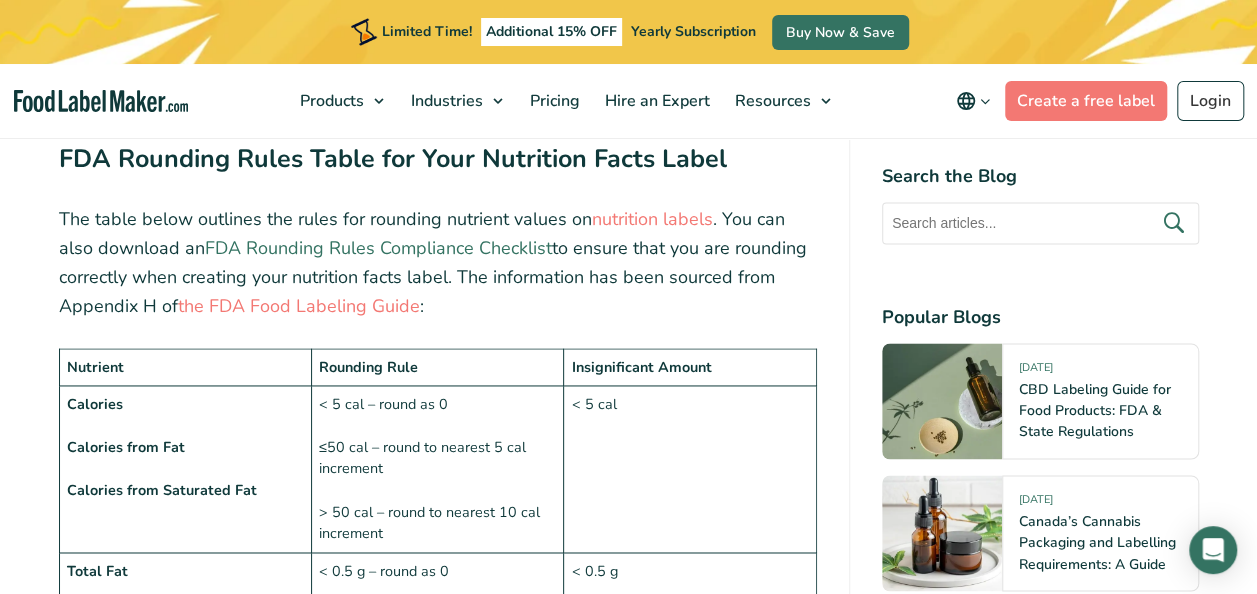 click on "FDA Rounding Rules Compliance Checklist" at bounding box center [378, 248] 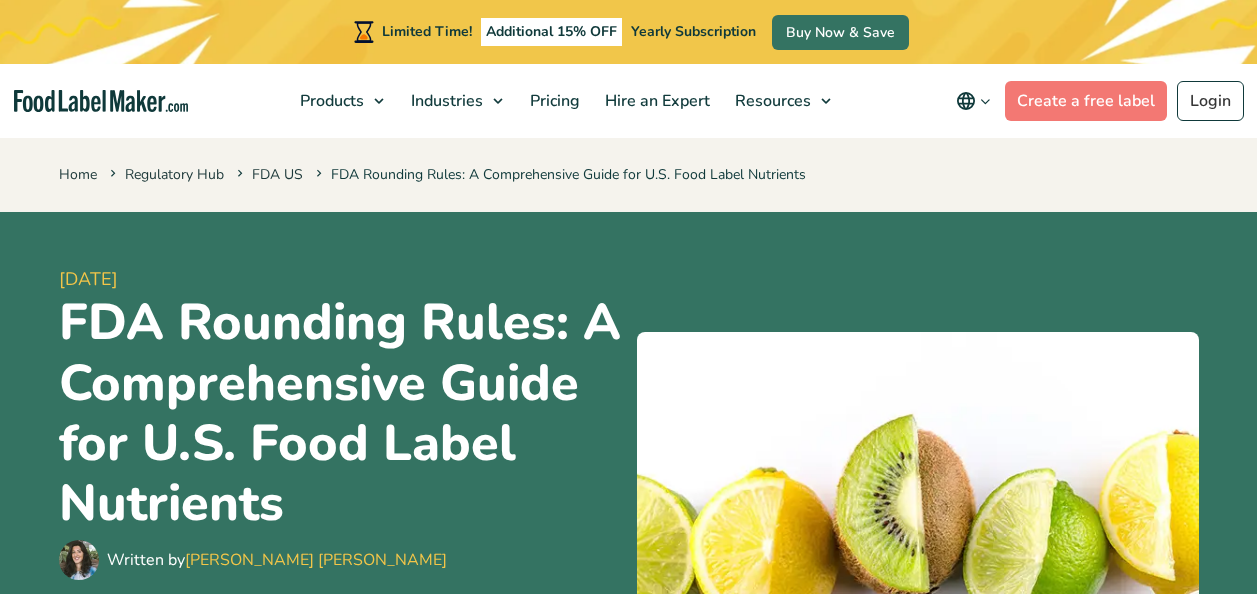 scroll, scrollTop: 1321, scrollLeft: 0, axis: vertical 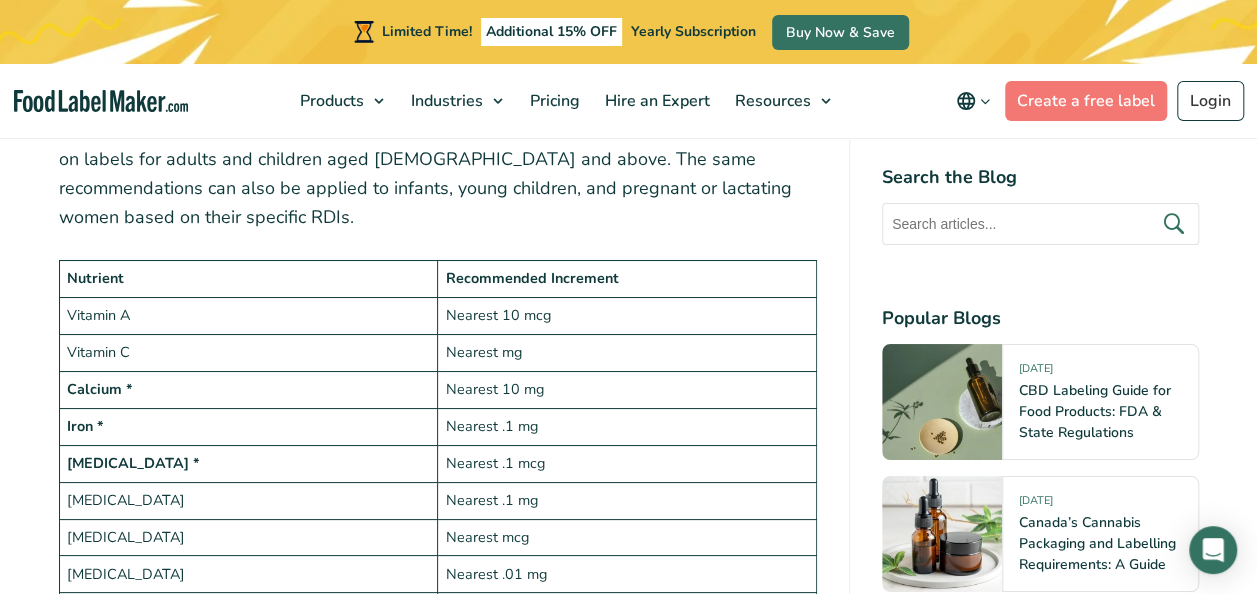 click at bounding box center [1040, 224] 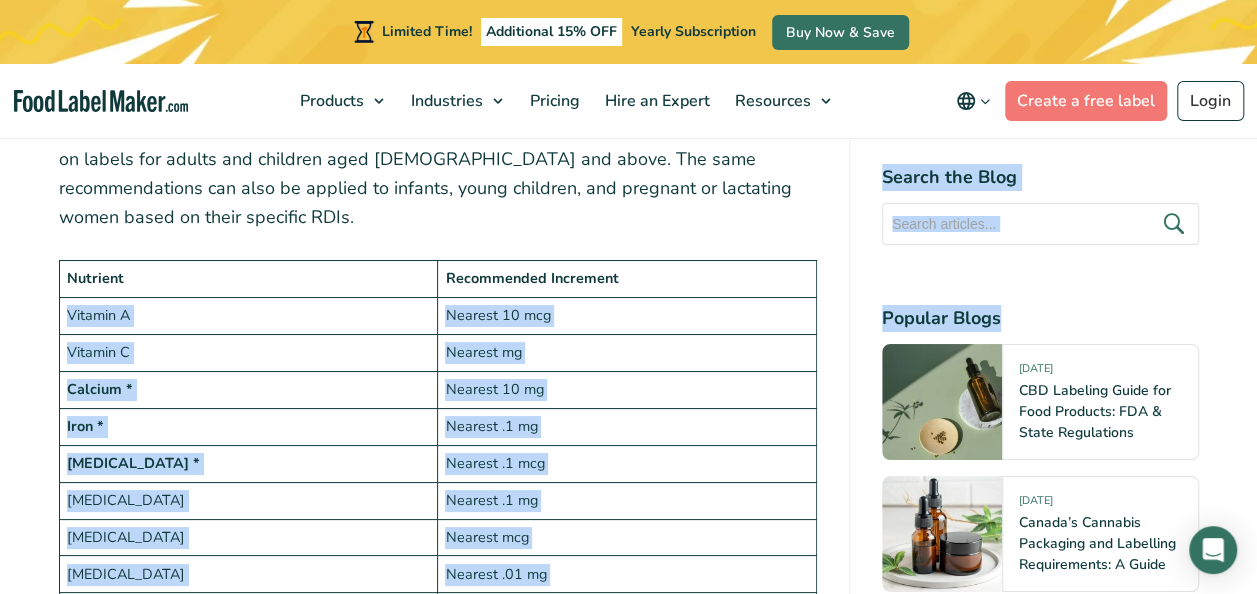 drag, startPoint x: 801, startPoint y: 240, endPoint x: 1016, endPoint y: 249, distance: 215.1883 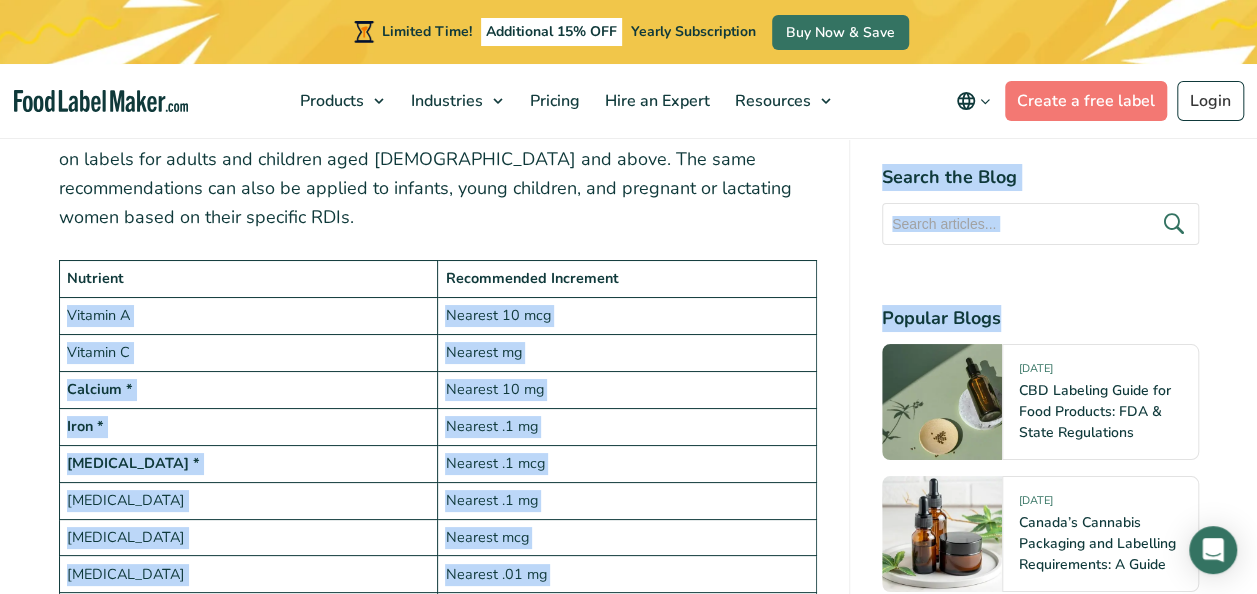 click on "Navigating the intricate maze of FDA regulations can often feel like a challenging task, especially when it comes to understanding the rounding rules for U.S. food label nutrients. As a stakeholder in the food industry, you’re likely familiar with the pain points of trying to ensure compliance while also making your labels clear and informative for consumers. The FDA’s rules, while designed to provide transparency and consistency, can sometimes seem overwhelming and intricate.  In this context,  nutrition label makers  are a valuable tool that simplify adherence to these complex regulations, ensuring that nutrition labels meet FDA standards effortlessly. This article will act as a comprehensive guide to demystify the FDA rounding rules and offer you a clearer path through the regulatory landscape,  with the support of tools like Food Label Maker to ease the compliance burden.
Download the FDA Rounding Checklist
Toggle
:" at bounding box center [454, 1966] 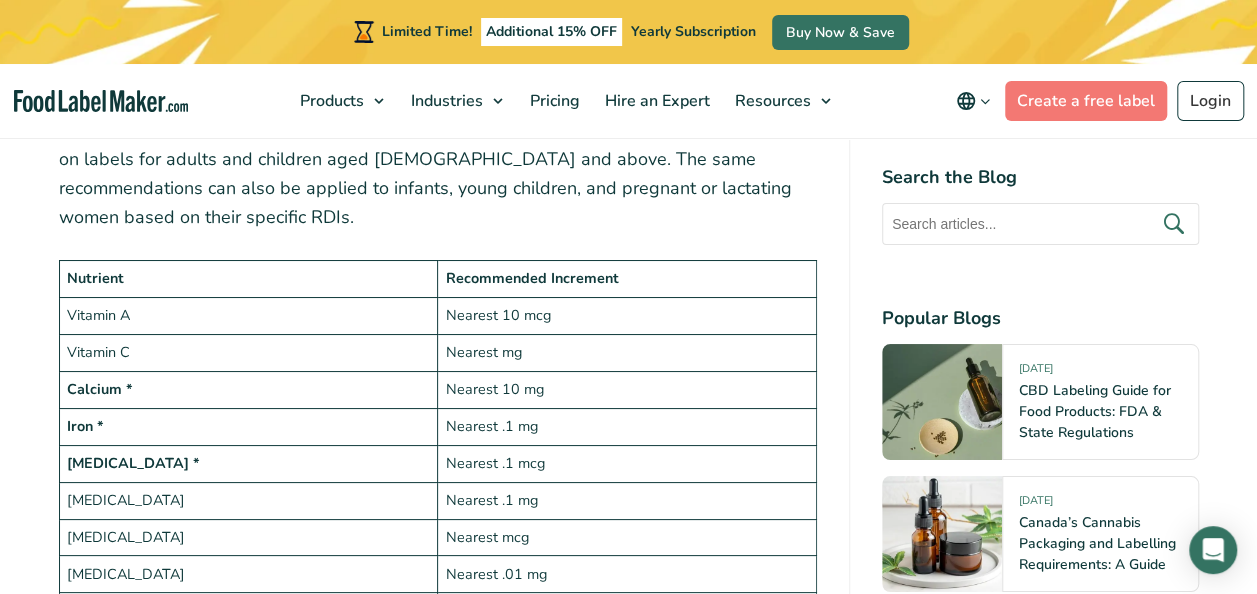 click on "Navigating the intricate maze of FDA regulations can often feel like a challenging task, especially when it comes to understanding the rounding rules for U.S. food label nutrients. As a stakeholder in the food industry, you’re likely familiar with the pain points of trying to ensure compliance while also making your labels clear and informative for consumers. The FDA’s rules, while designed to provide transparency and consistency, can sometimes seem overwhelming and intricate.  In this context,  nutrition label makers  are a valuable tool that simplify adherence to these complex regulations, ensuring that nutrition labels meet FDA standards effortlessly. This article will act as a comprehensive guide to demystify the FDA rounding rules and offer you a clearer path through the regulatory landscape,  with the support of tools like Food Label Maker to ease the compliance burden.
Download the FDA Rounding Checklist
Toggle
:" at bounding box center (454, 1966) 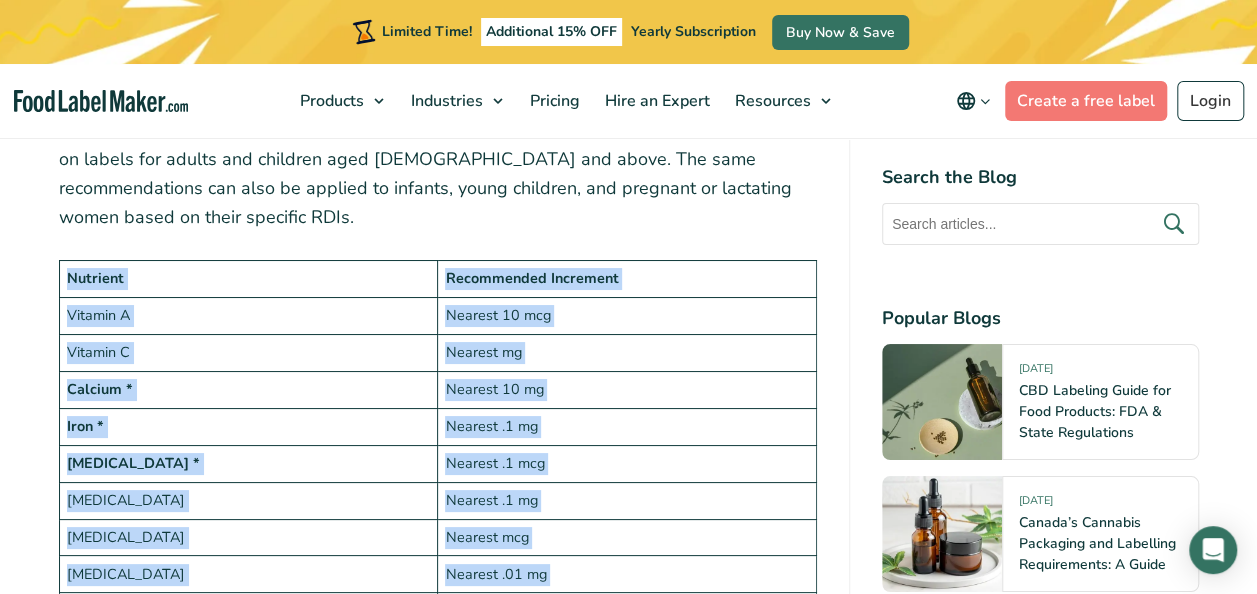 click on "Navigating the intricate maze of FDA regulations can often feel like a challenging task, especially when it comes to understanding the rounding rules for U.S. food label nutrients. As a stakeholder in the food industry, you’re likely familiar with the pain points of trying to ensure compliance while also making your labels clear and informative for consumers. The FDA’s rules, while designed to provide transparency and consistency, can sometimes seem overwhelming and intricate.  In this context,  nutrition label makers  are a valuable tool that simplify adherence to these complex regulations, ensuring that nutrition labels meet FDA standards effortlessly. This article will act as a comprehensive guide to demystify the FDA rounding rules and offer you a clearer path through the regulatory landscape,  with the support of tools like Food Label Maker to ease the compliance burden.
Download the FDA Rounding Checklist
Toggle
:" at bounding box center (454, 1966) 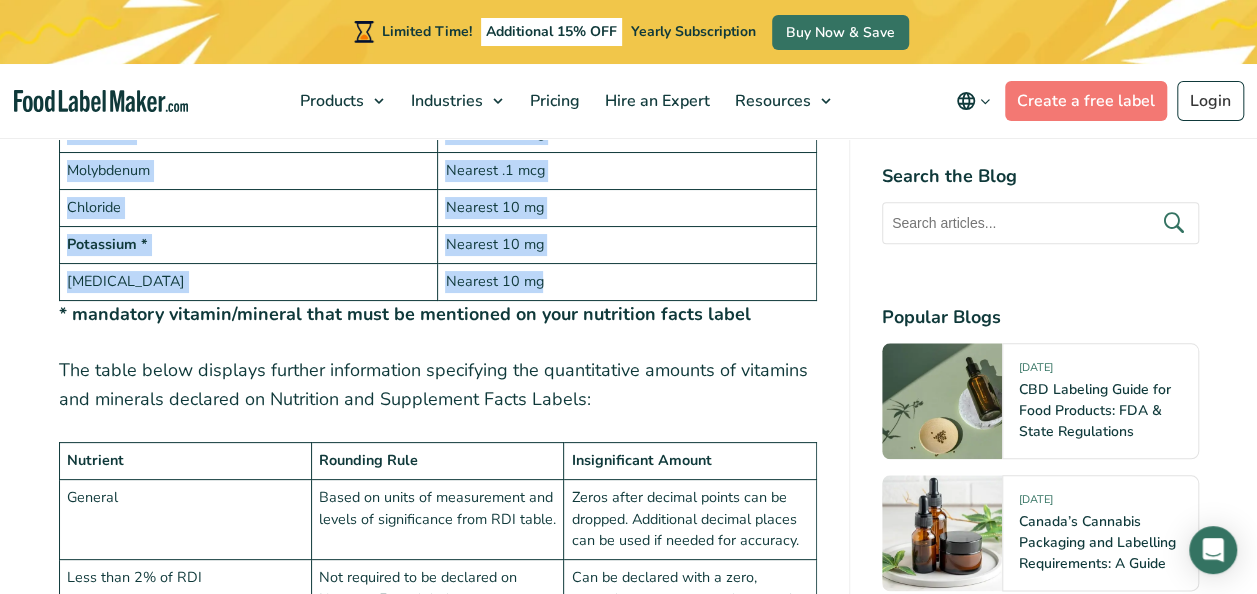 scroll, scrollTop: 4631, scrollLeft: 0, axis: vertical 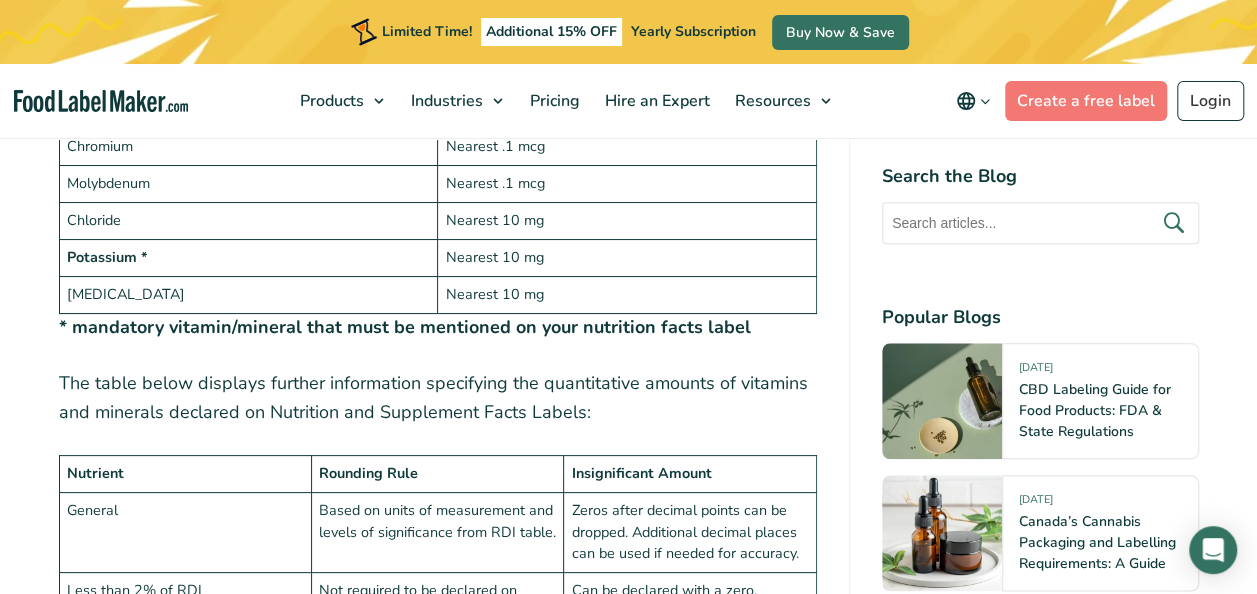 click on "* mandatory vitamin/mineral that must be mentioned on your nutrition facts label" at bounding box center [438, 327] 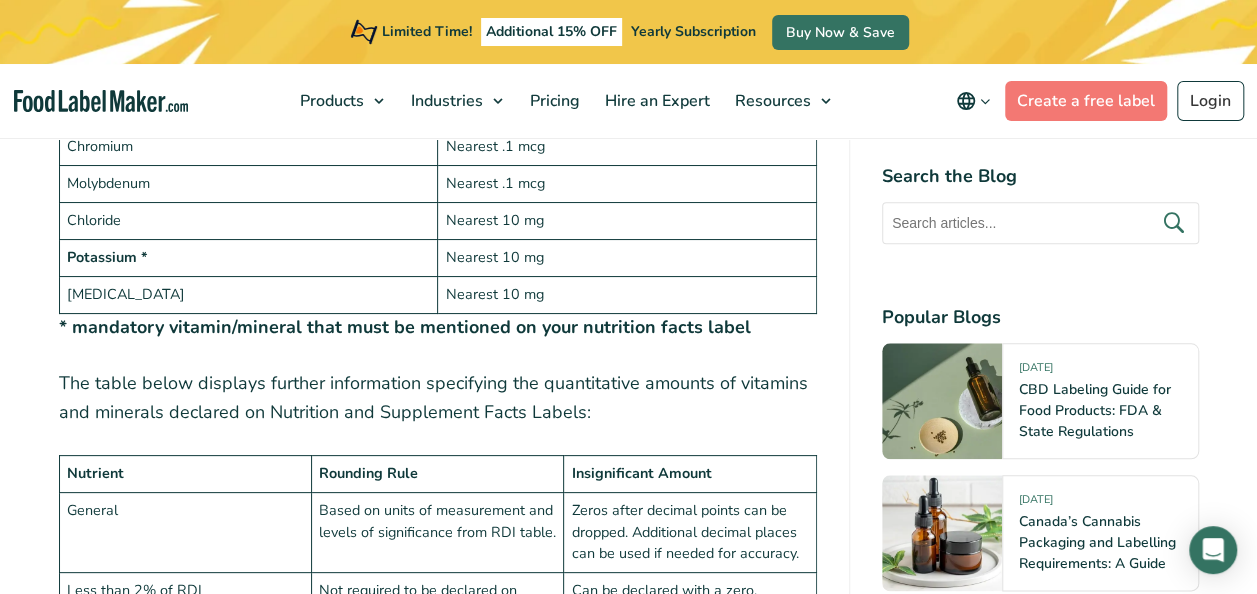 click on "* mandatory vitamin/mineral that must be mentioned on your nutrition facts label" at bounding box center [438, 327] 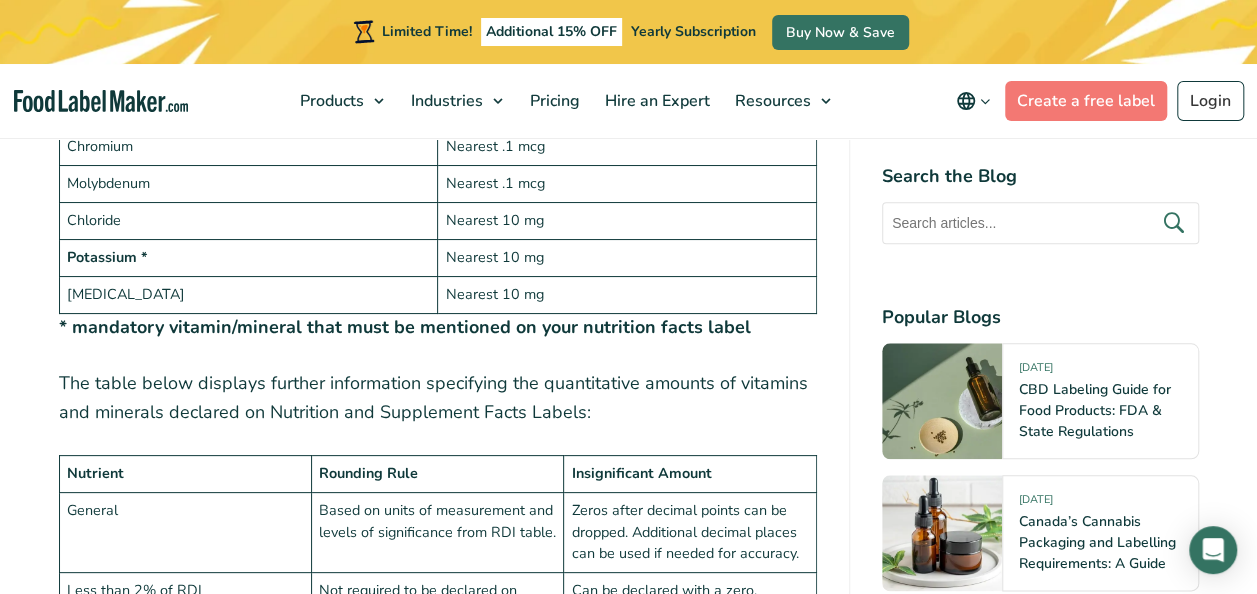 click on "* mandatory vitamin/mineral that must be mentioned on your nutrition facts label" at bounding box center [405, 327] 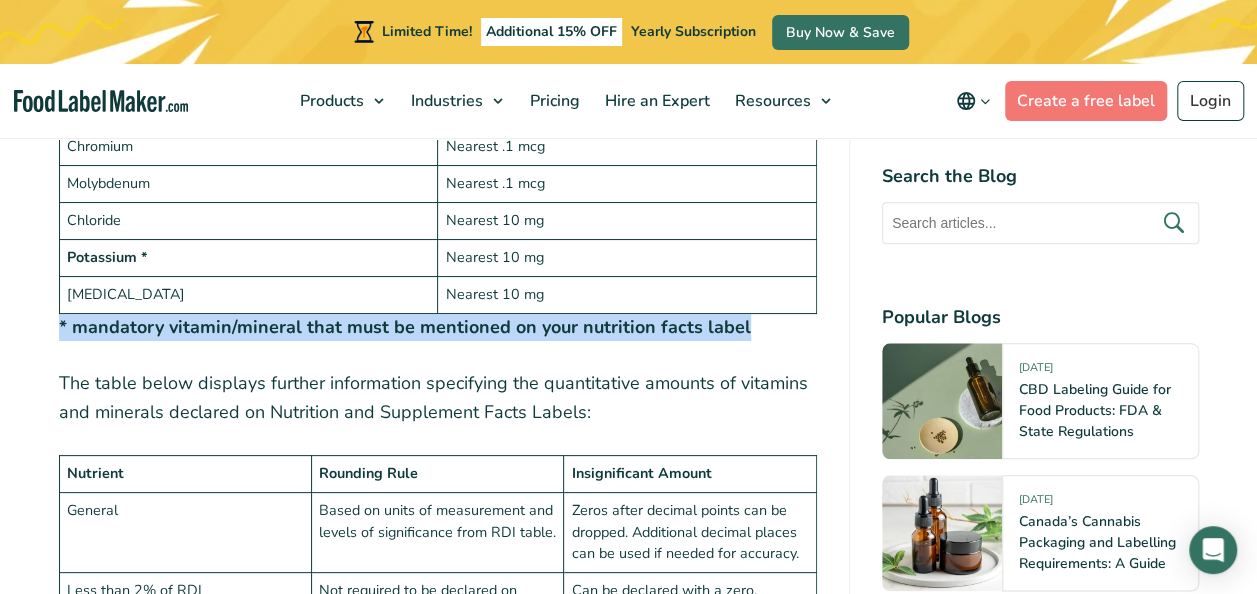 drag, startPoint x: 742, startPoint y: 293, endPoint x: 40, endPoint y: 294, distance: 702.00073 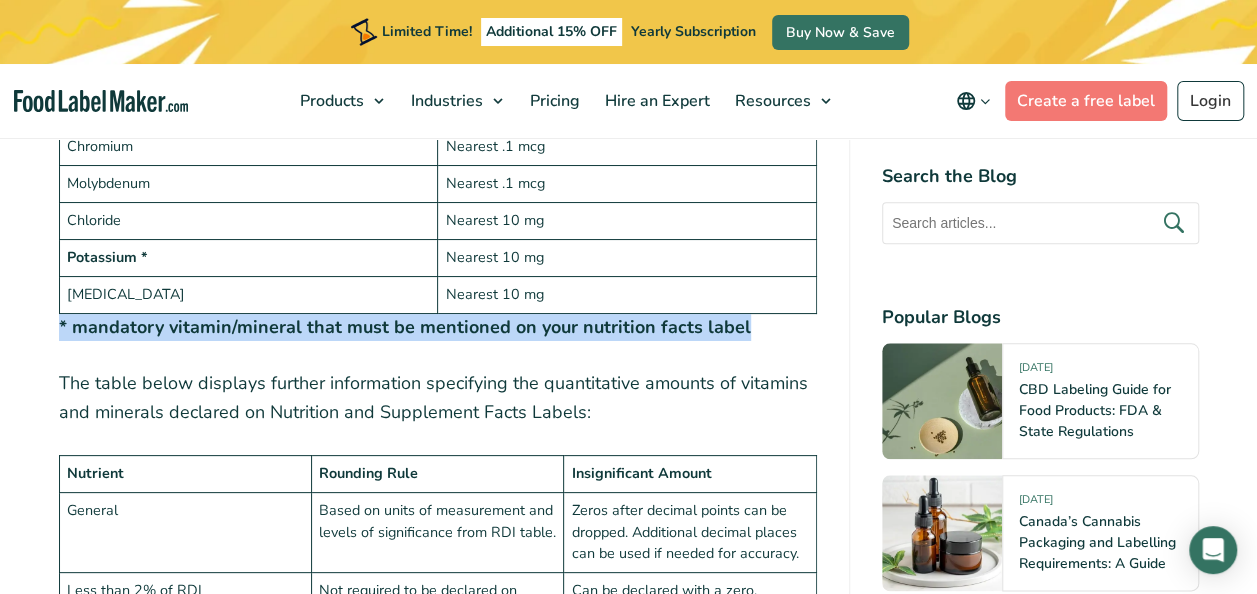 copy on "* mandatory vitamin/mineral that must be mentioned on your nutrition facts label" 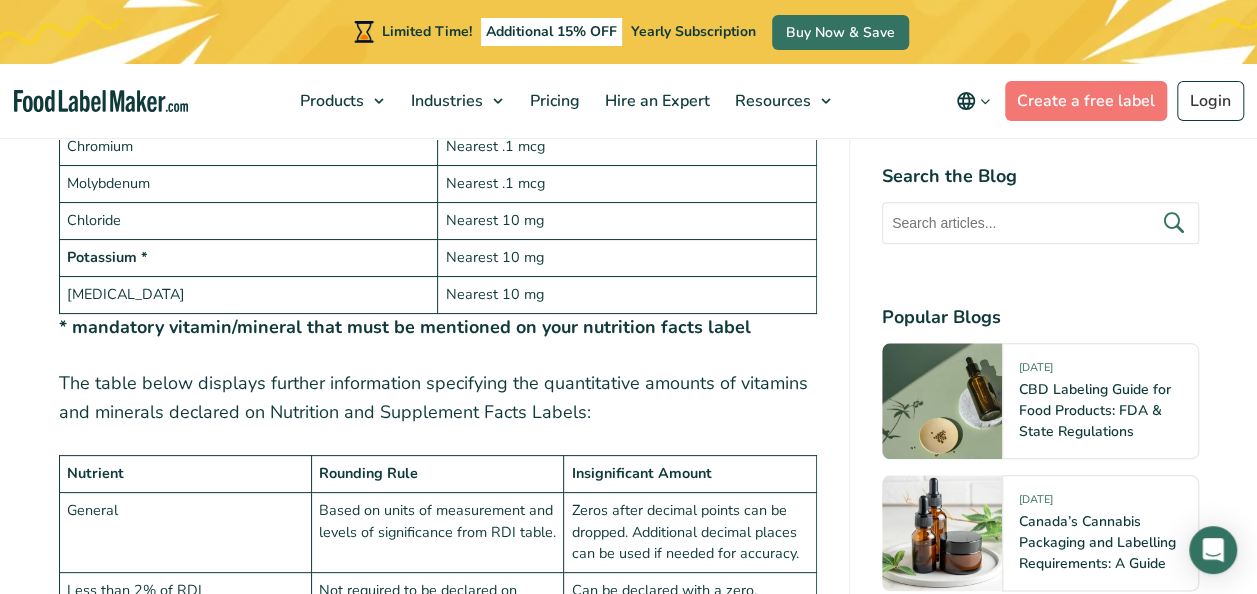 click on "Navigating the intricate maze of FDA regulations can often feel like a challenging task, especially when it comes to understanding the rounding rules for U.S. food label nutrients. As a stakeholder in the food industry, you’re likely familiar with the pain points of trying to ensure compliance while also making your labels clear and informative for consumers. The FDA’s rules, while designed to provide transparency and consistency, can sometimes seem overwhelming and intricate.  In this context,  nutrition label makers  are a valuable tool that simplify adherence to these complex regulations, ensuring that nutrition labels meet FDA standards effortlessly. This article will act as a comprehensive guide to demystify the FDA rounding rules and offer you a clearer path through the regulatory landscape,  with the support of tools like Food Label Maker to ease the compliance burden.
Download the FDA Rounding Checklist
Table of Contents
Toggle
:" at bounding box center (438, 122) 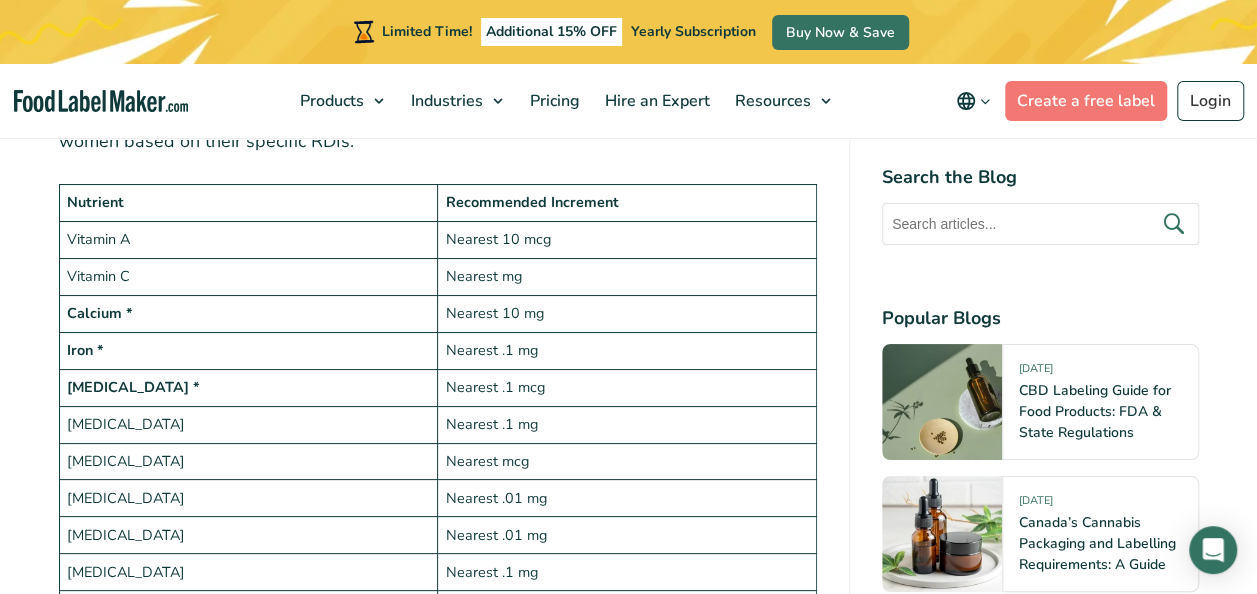 scroll, scrollTop: 3712, scrollLeft: 0, axis: vertical 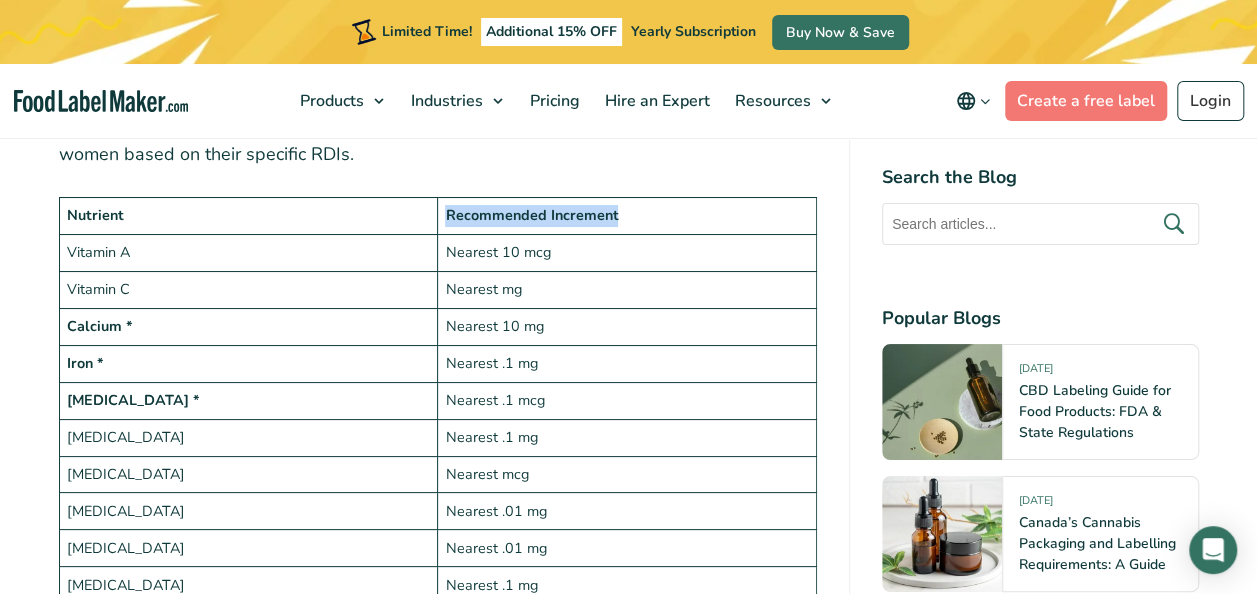 drag, startPoint x: 658, startPoint y: 188, endPoint x: 189, endPoint y: 192, distance: 469.01706 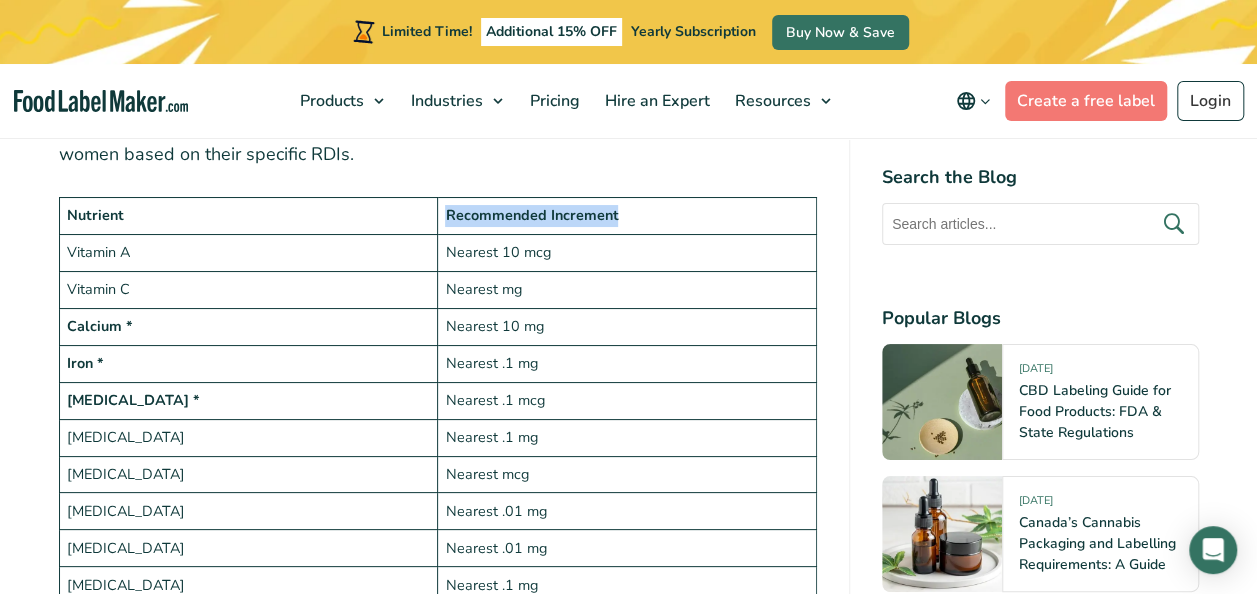 copy on "Recommended Increment" 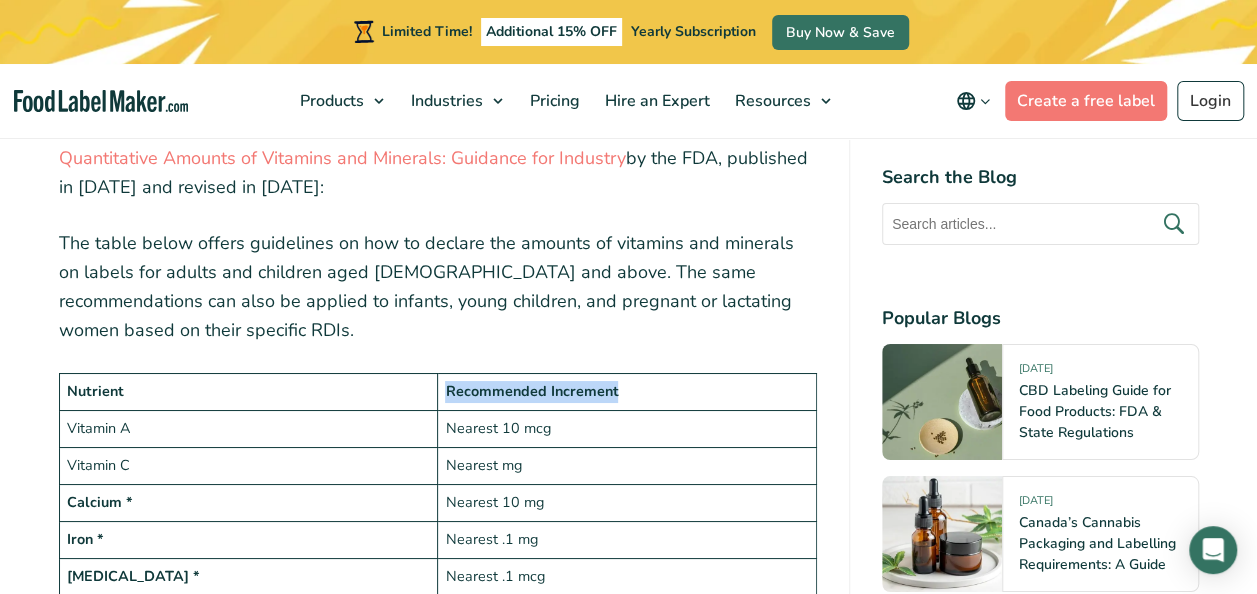 scroll, scrollTop: 3524, scrollLeft: 0, axis: vertical 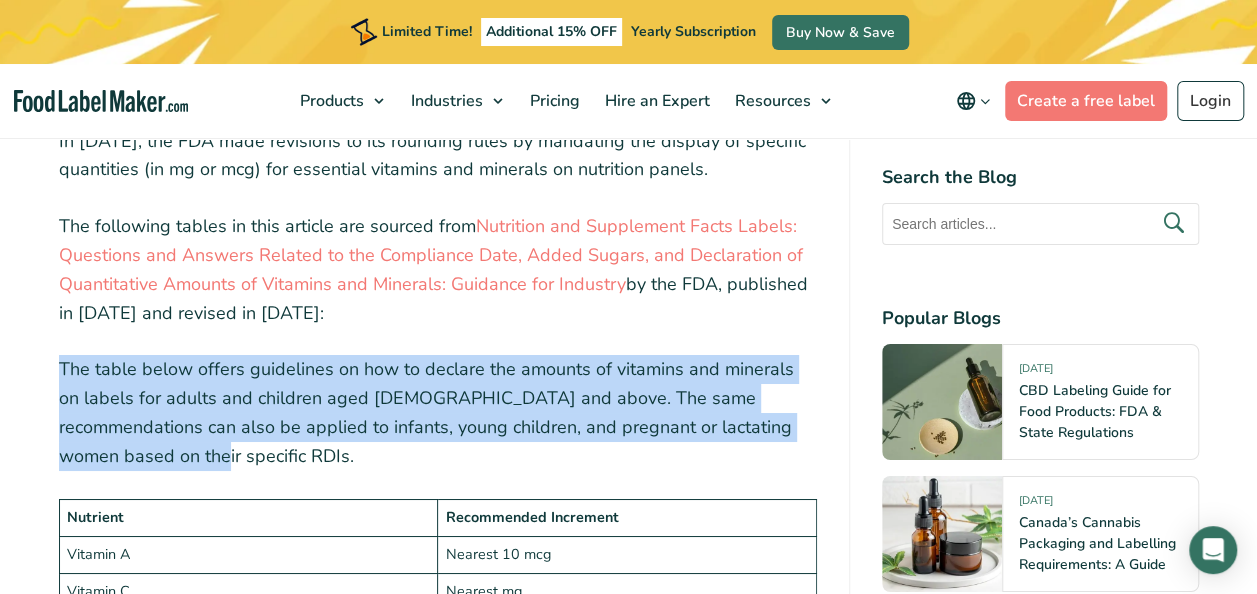 drag, startPoint x: 116, startPoint y: 430, endPoint x: 54, endPoint y: 325, distance: 121.93851 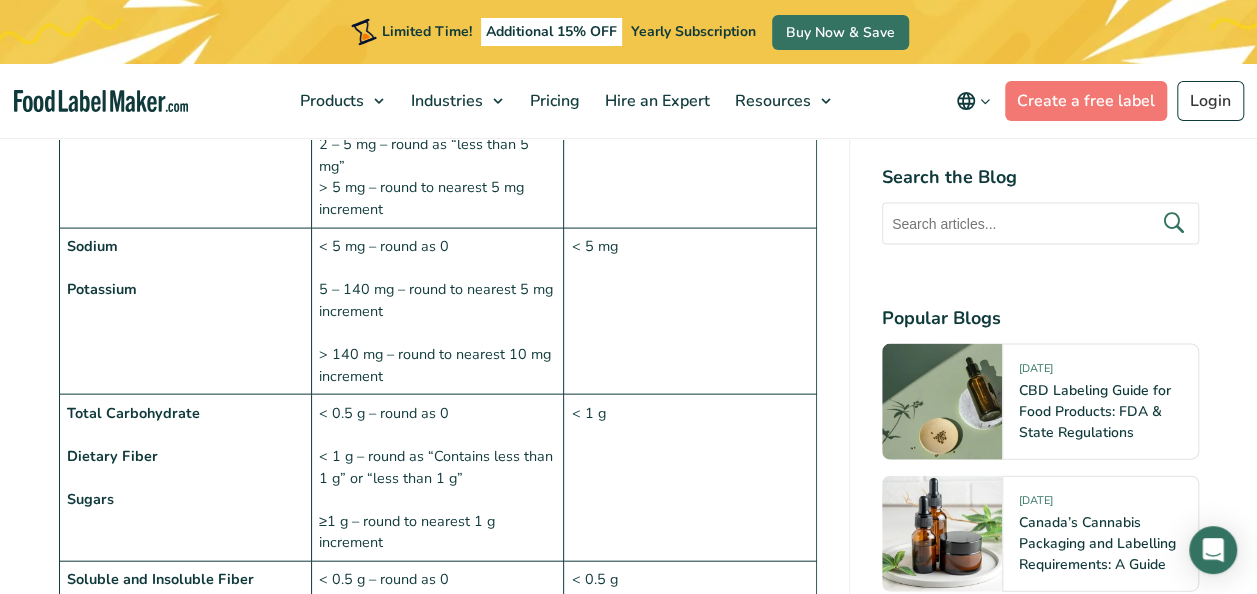 scroll, scrollTop: 2038, scrollLeft: 0, axis: vertical 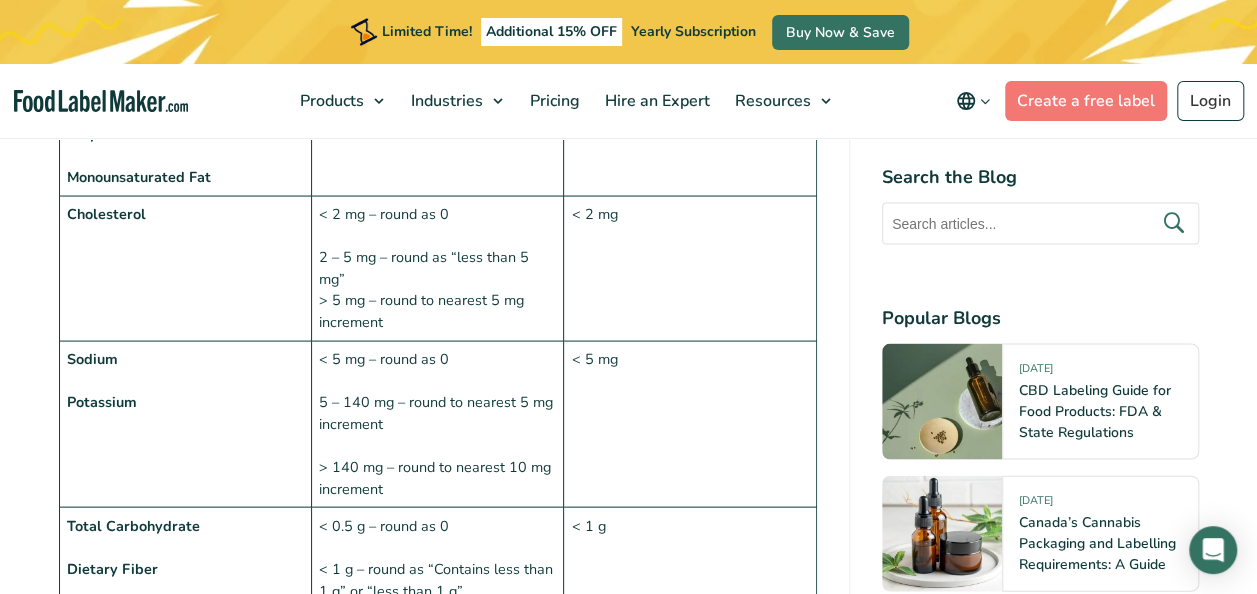 click on "< 2 mg – round as 0 2 – 5 mg – round as “less than 5 mg” > 5 mg – round to nearest 5 mg increment" at bounding box center (437, 268) 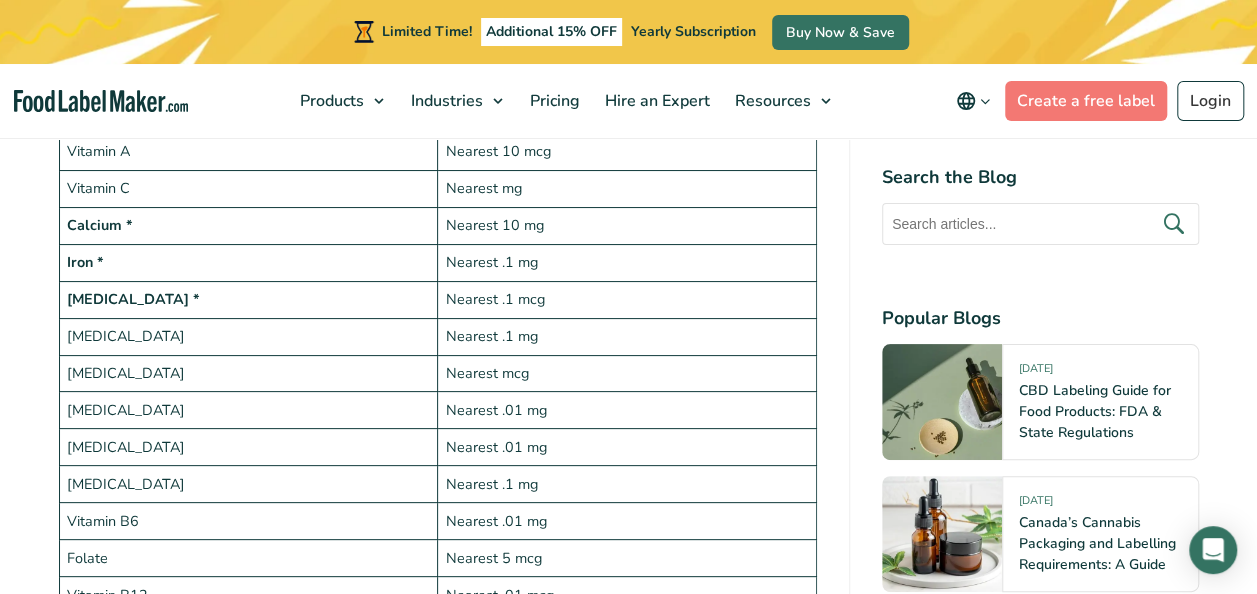 scroll, scrollTop: 3762, scrollLeft: 0, axis: vertical 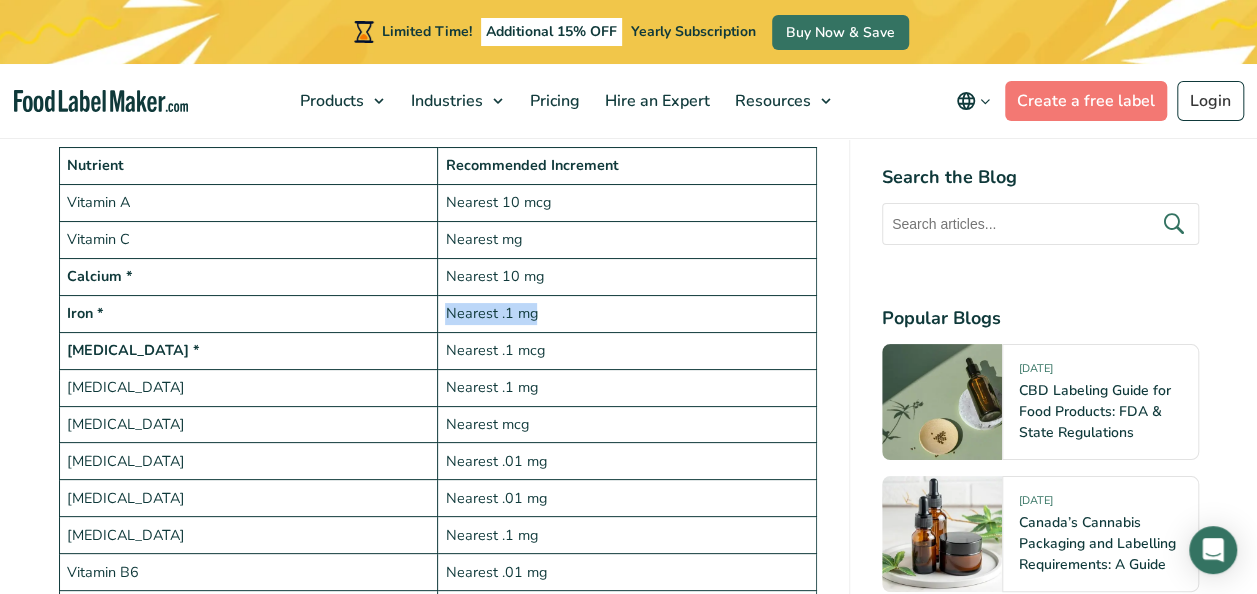 drag, startPoint x: 546, startPoint y: 290, endPoint x: 431, endPoint y: 287, distance: 115.03912 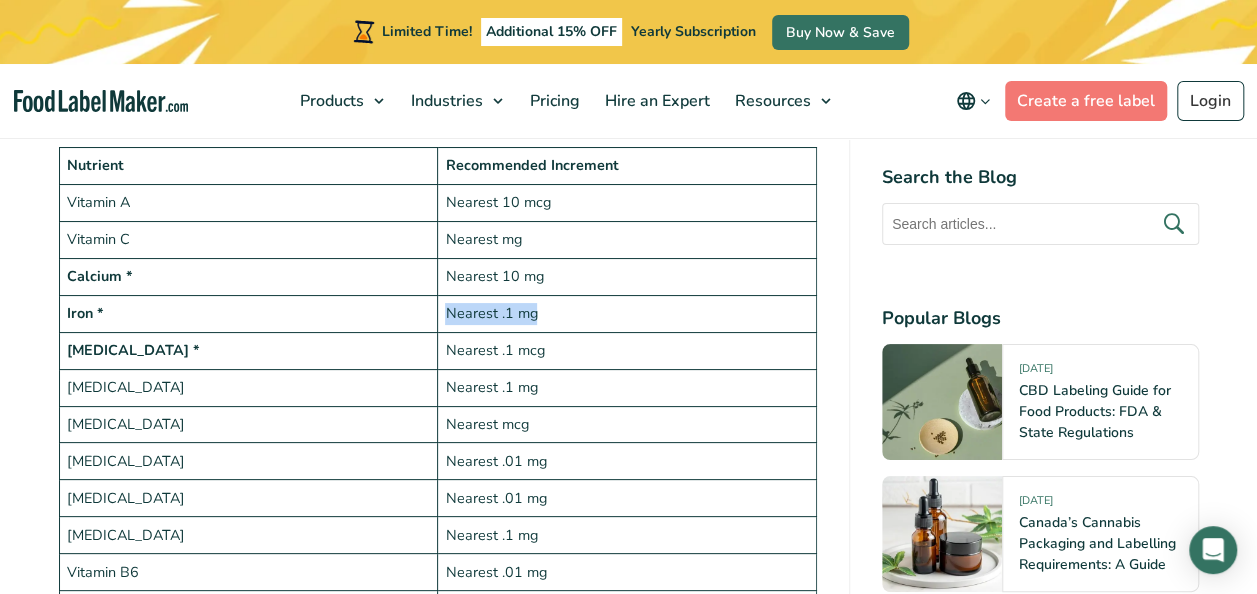 copy on "Nearest .1 mg" 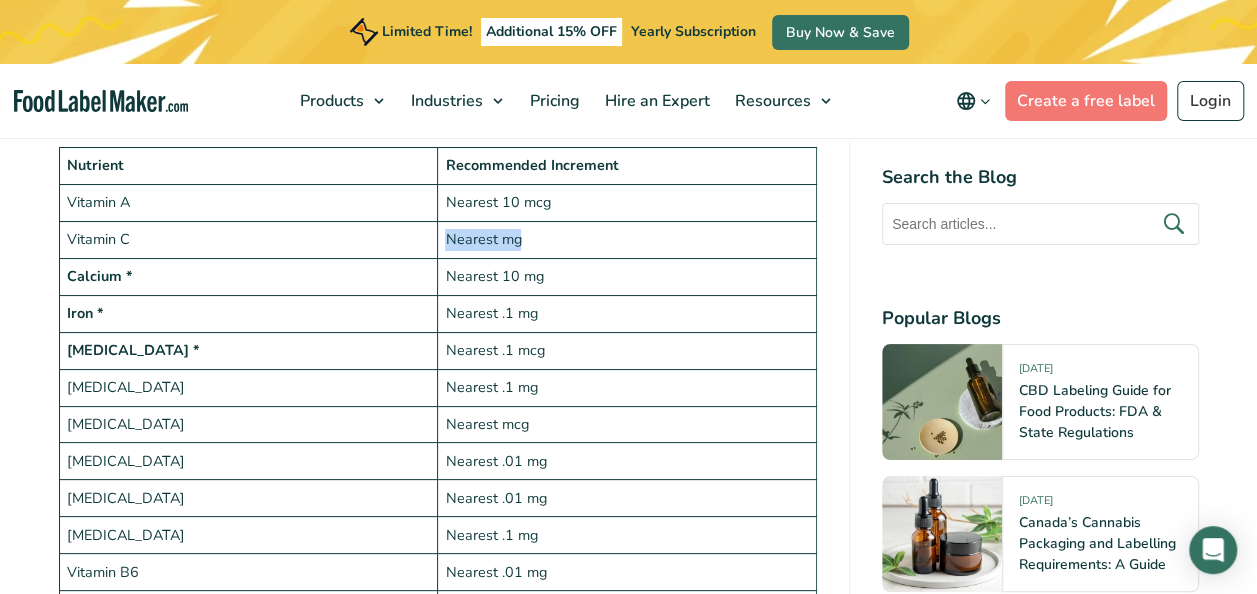 drag, startPoint x: 547, startPoint y: 216, endPoint x: 416, endPoint y: 217, distance: 131.00381 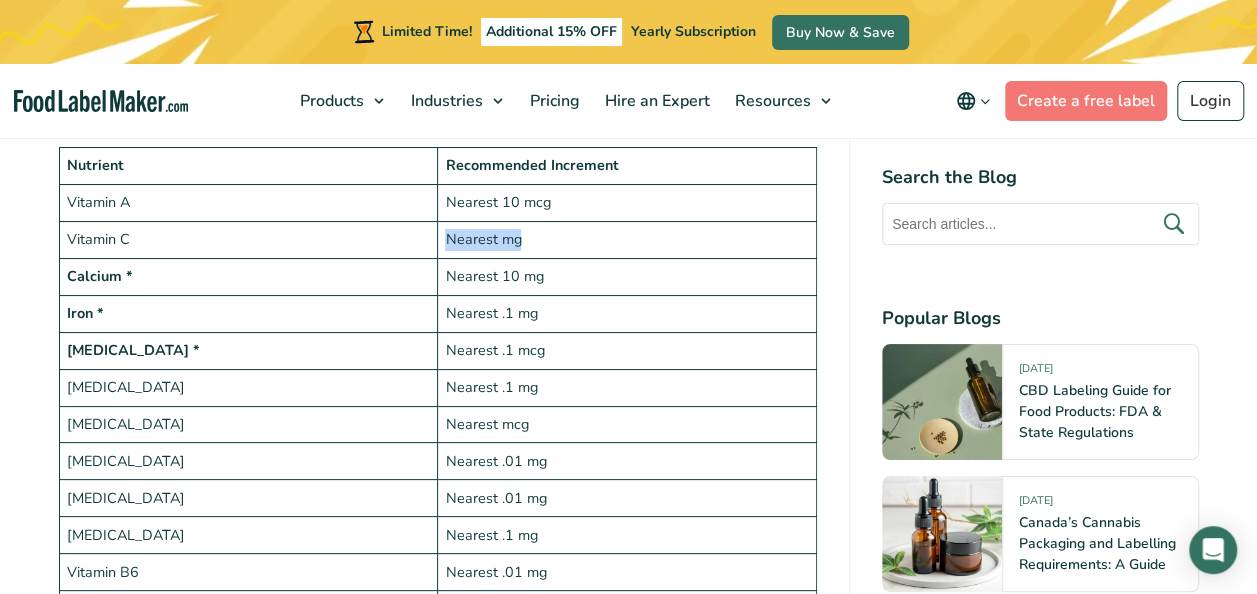 copy on "Nearest mg" 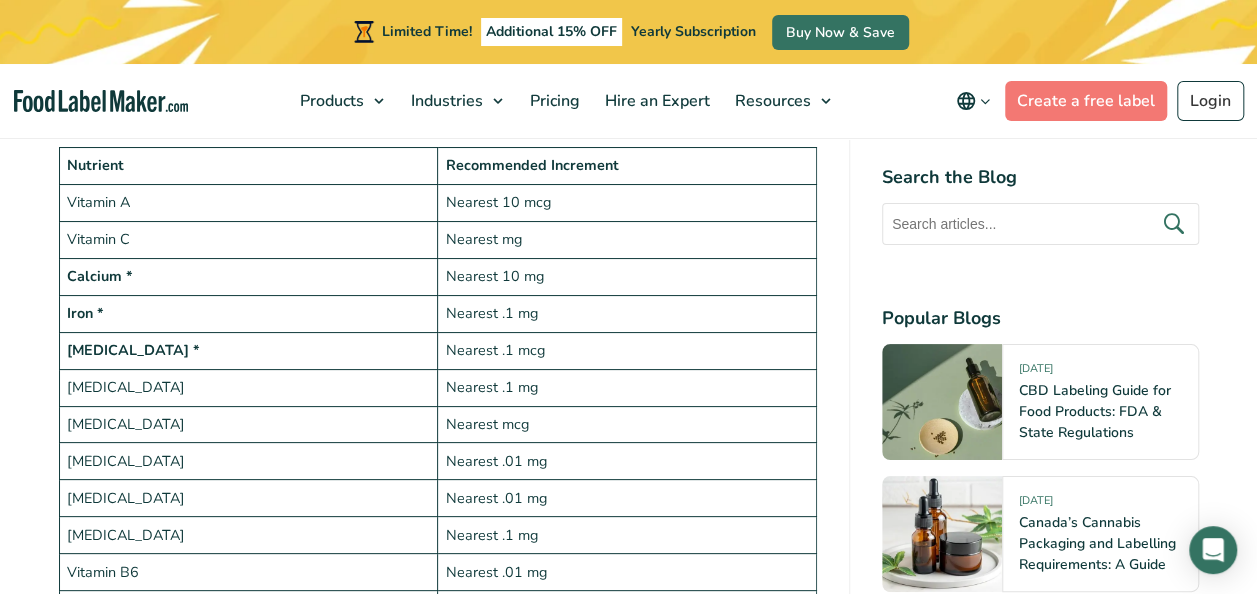 click on "Nearest 10 mg" at bounding box center (627, 276) 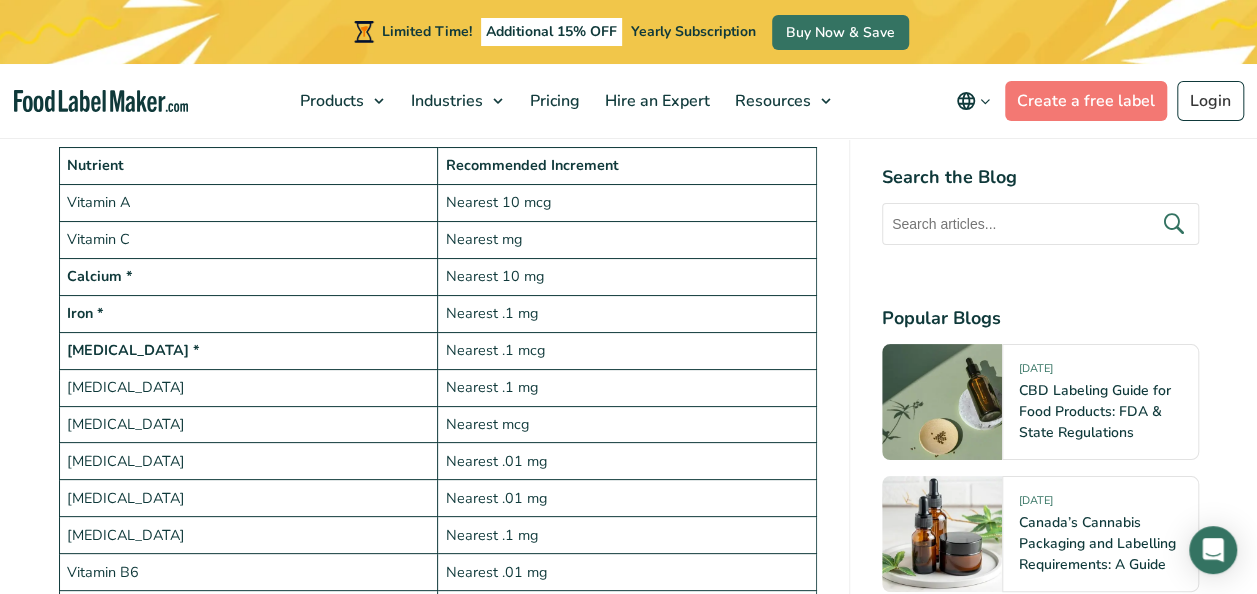 click on "Nearest .1 mg" at bounding box center [627, 313] 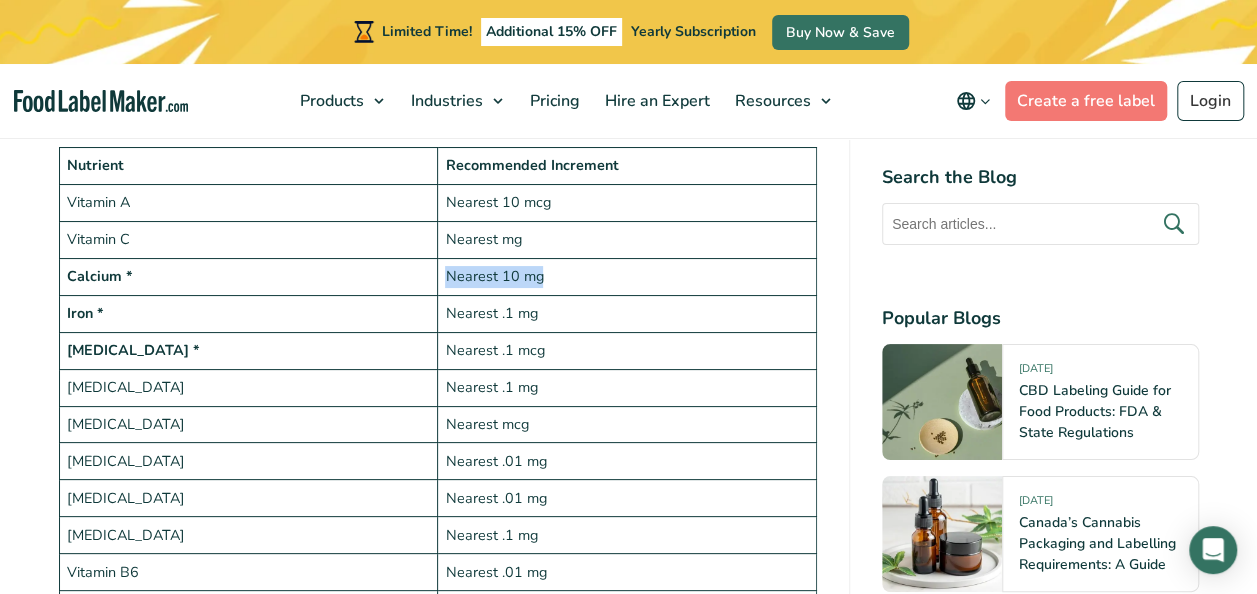 drag, startPoint x: 559, startPoint y: 250, endPoint x: 442, endPoint y: 261, distance: 117.51595 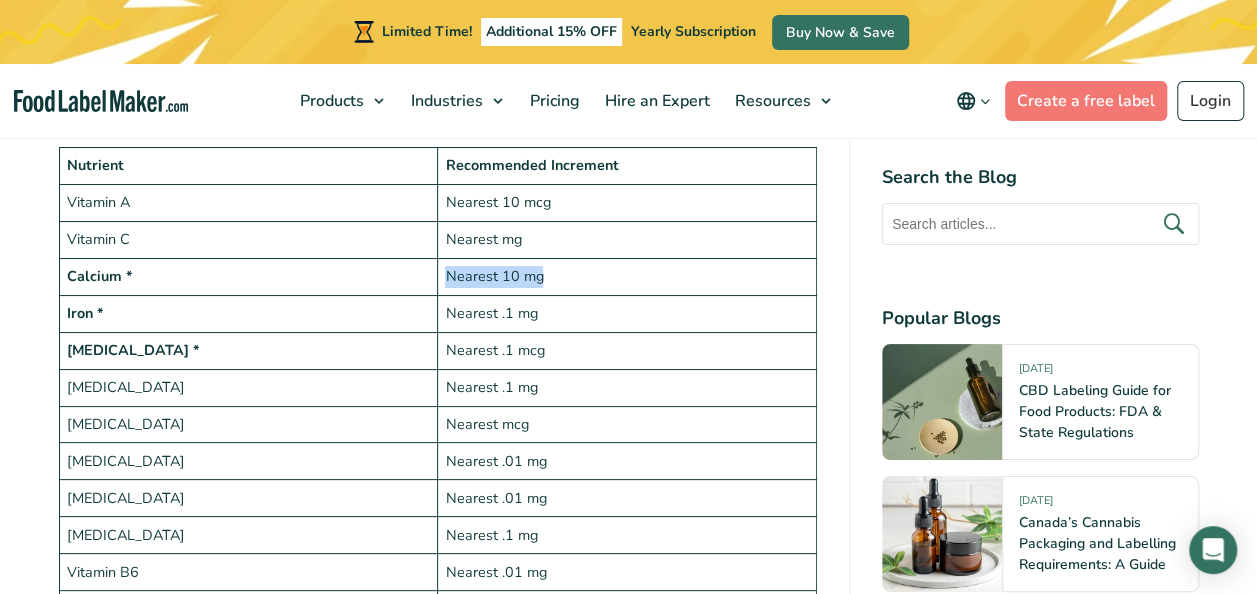 copy on "Nearest 10 mg" 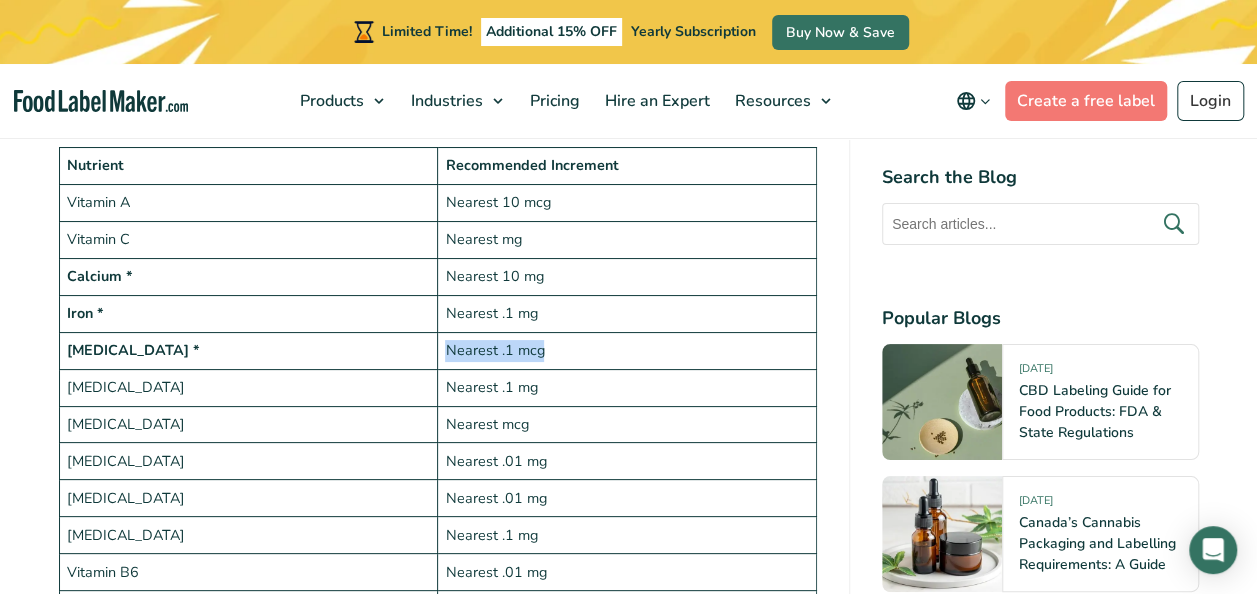 drag, startPoint x: 553, startPoint y: 333, endPoint x: 442, endPoint y: 328, distance: 111.11256 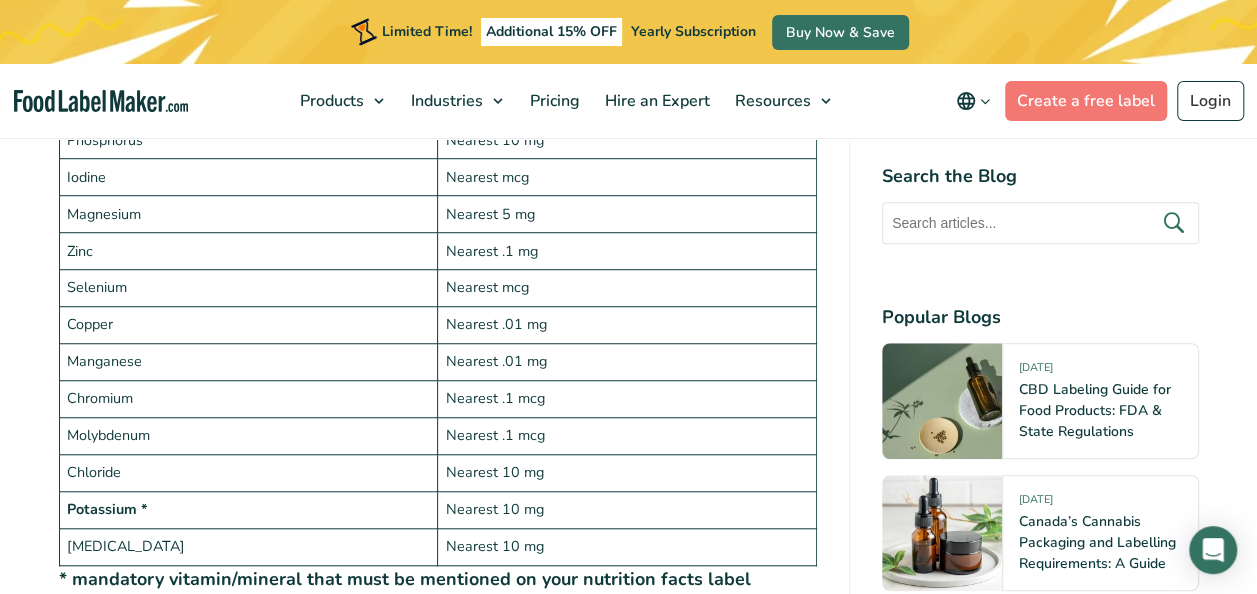 scroll, scrollTop: 4392, scrollLeft: 0, axis: vertical 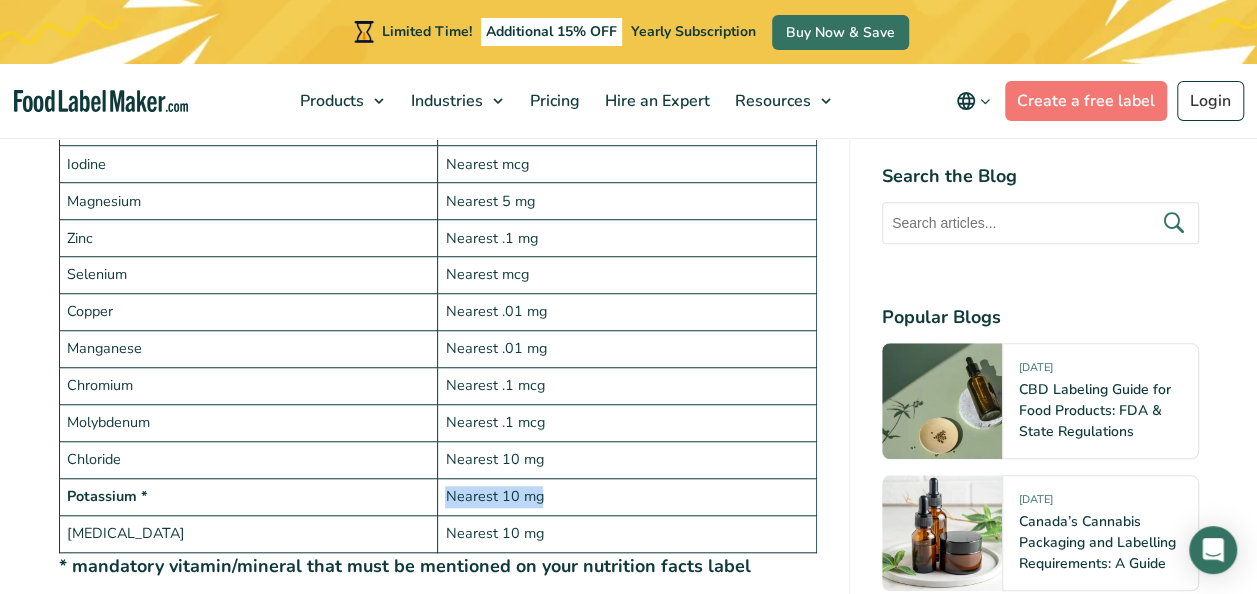 drag, startPoint x: 549, startPoint y: 462, endPoint x: 448, endPoint y: 462, distance: 101 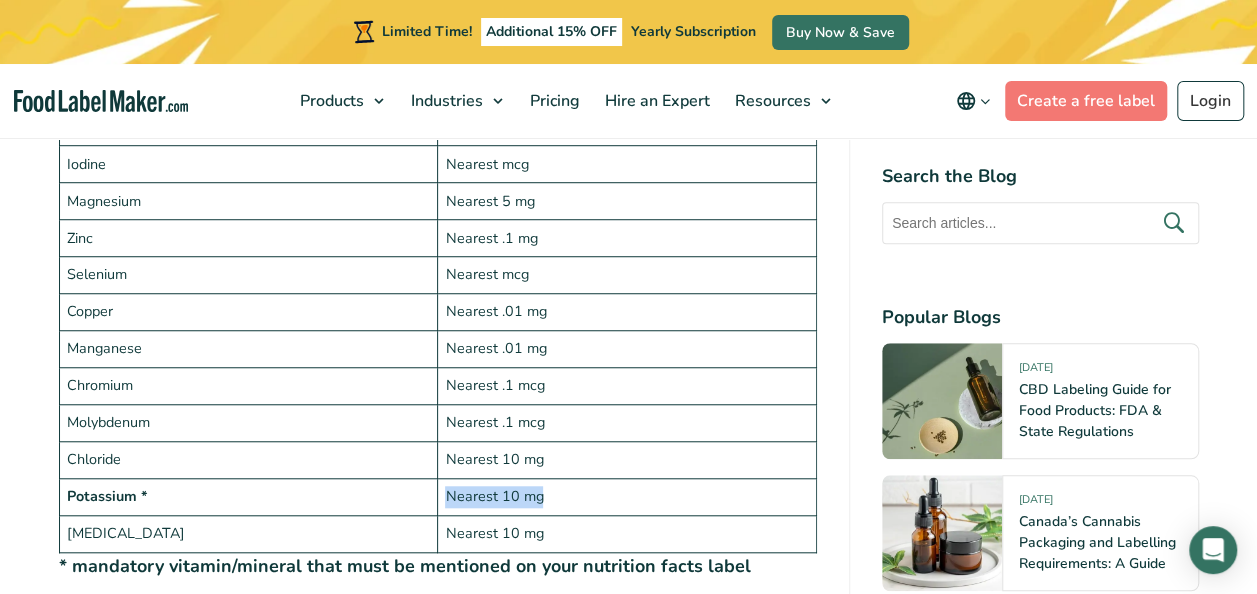 copy on "Nearest 10 mg" 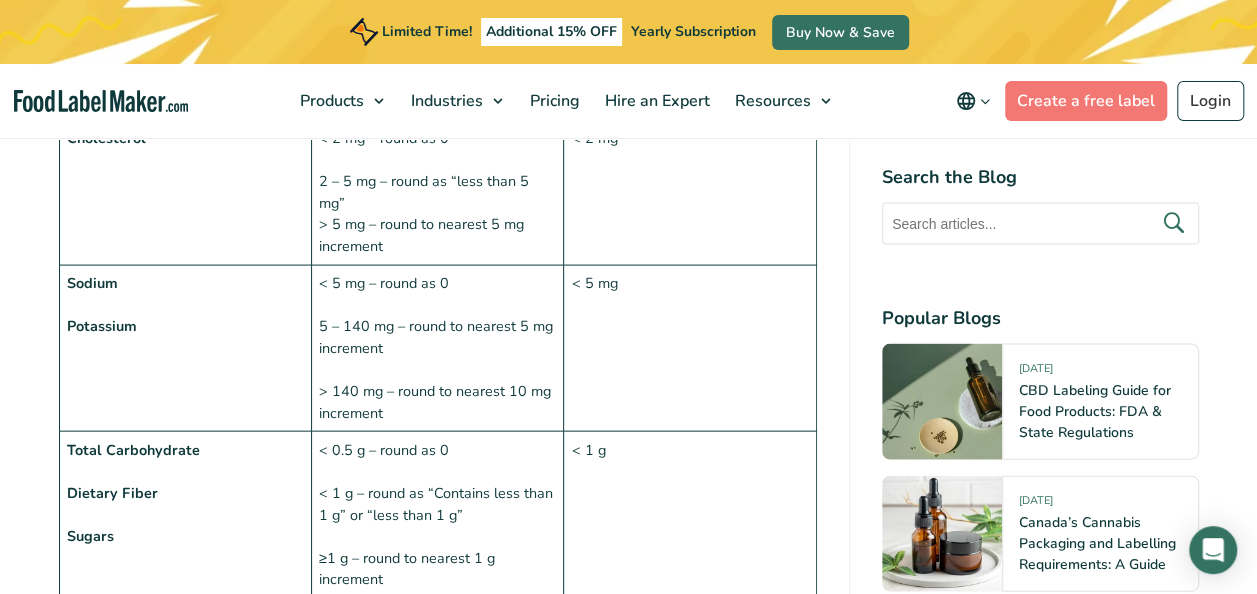 scroll, scrollTop: 1950, scrollLeft: 0, axis: vertical 